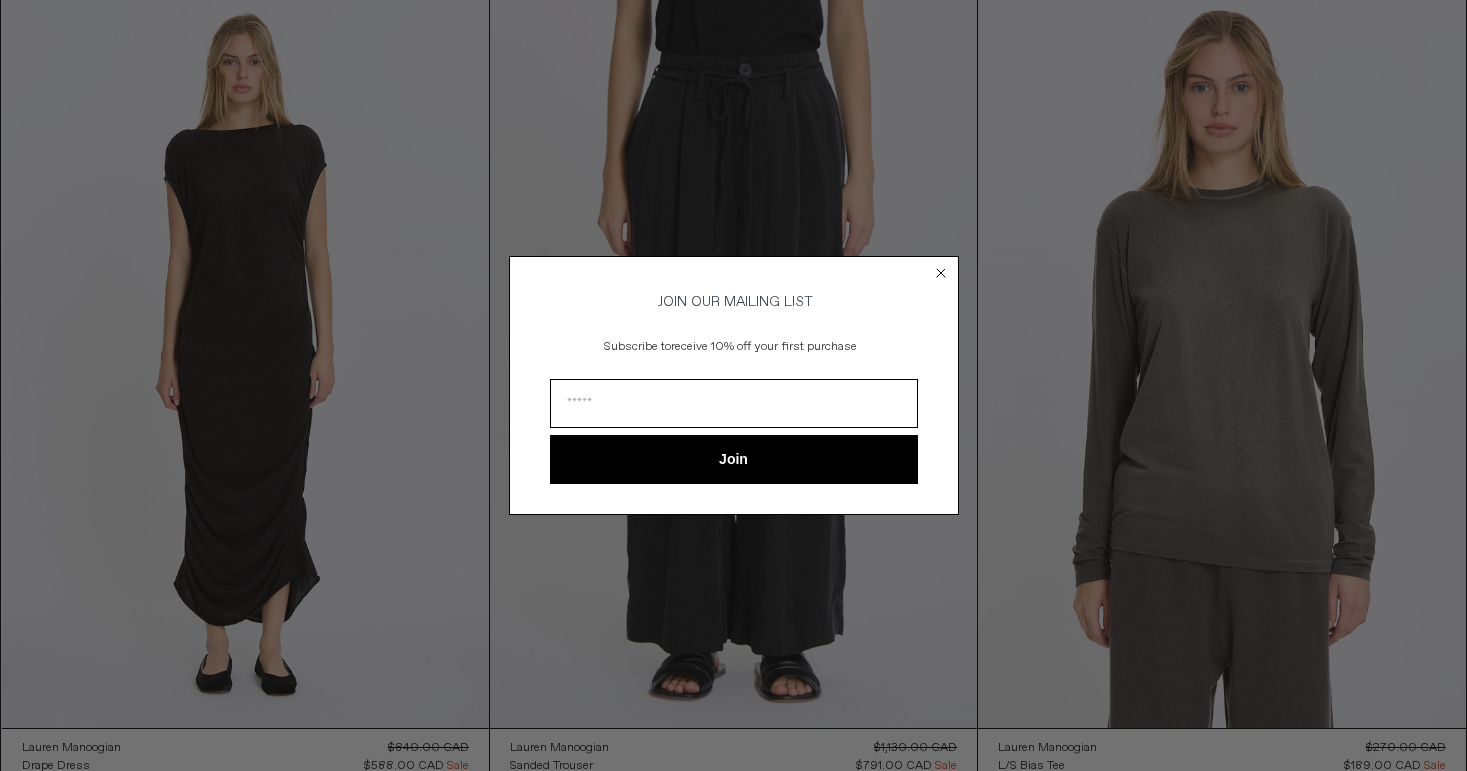 scroll, scrollTop: 121, scrollLeft: 0, axis: vertical 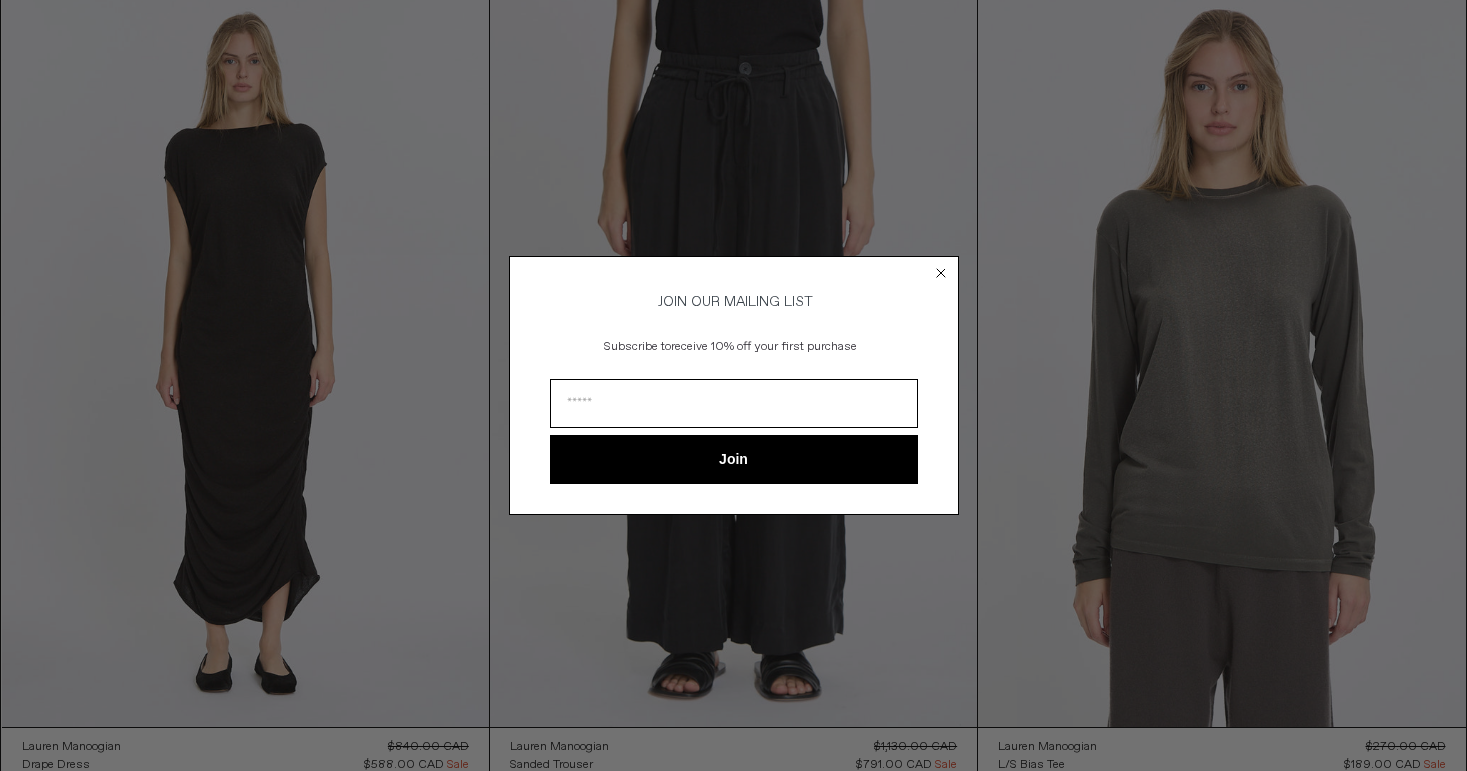click 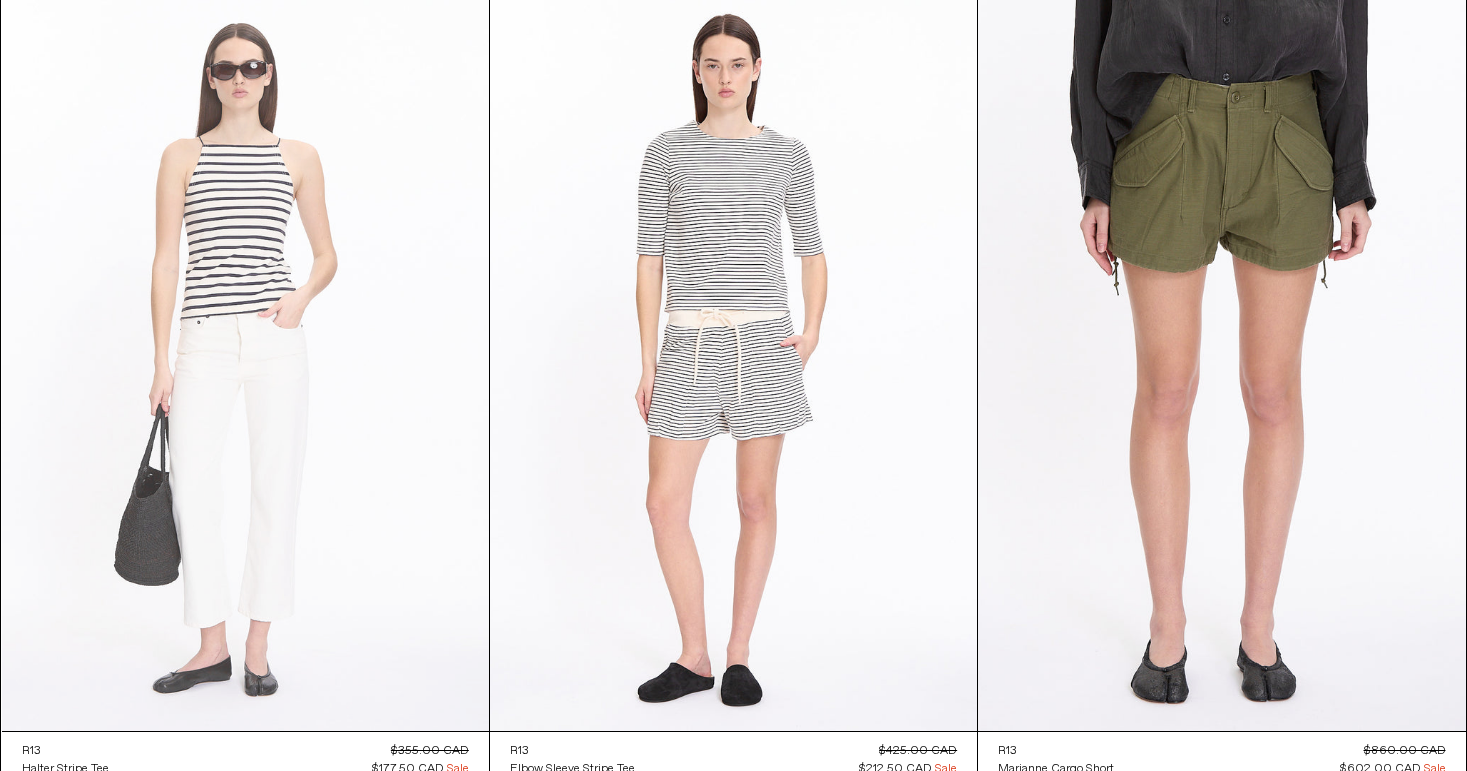 scroll, scrollTop: 12059, scrollLeft: 0, axis: vertical 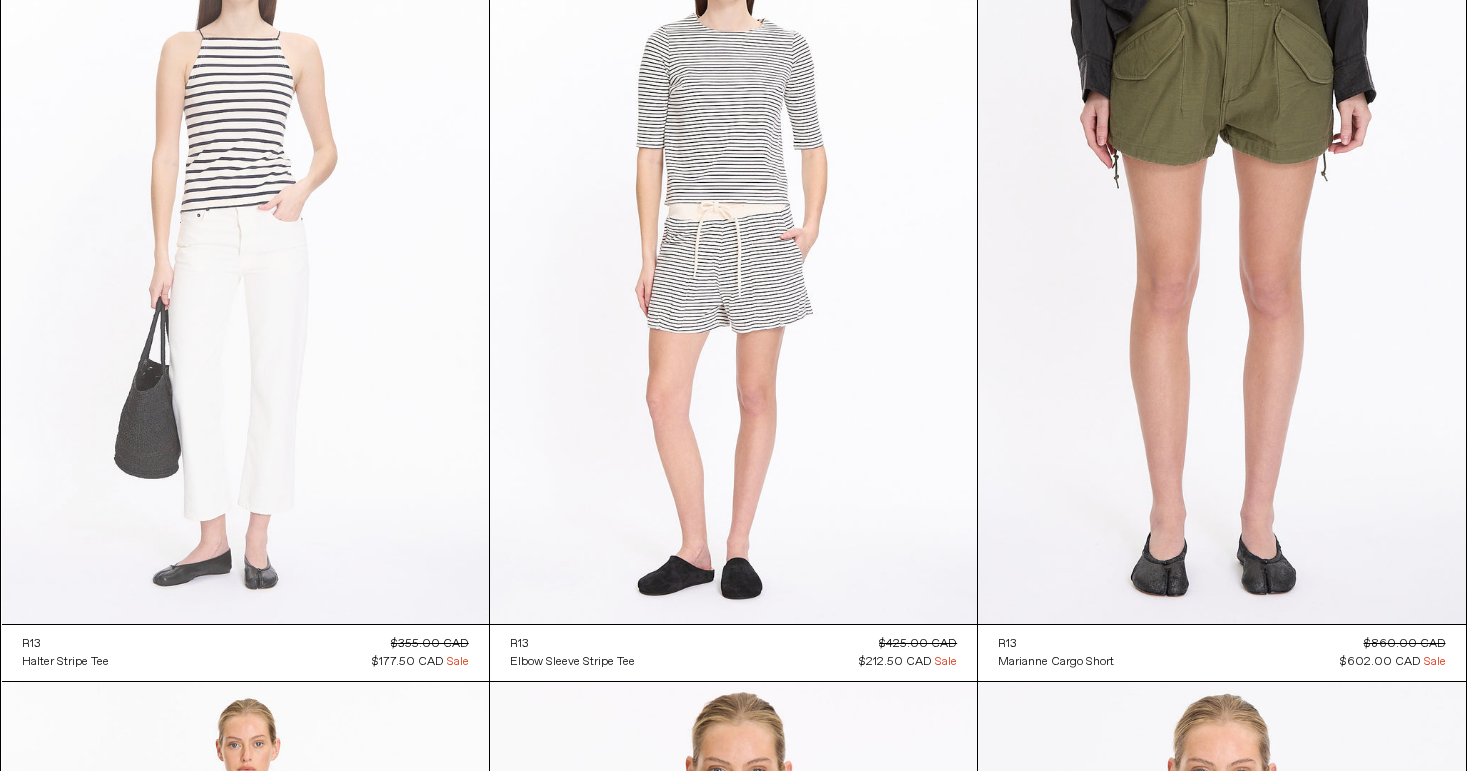 click at bounding box center [245, 258] 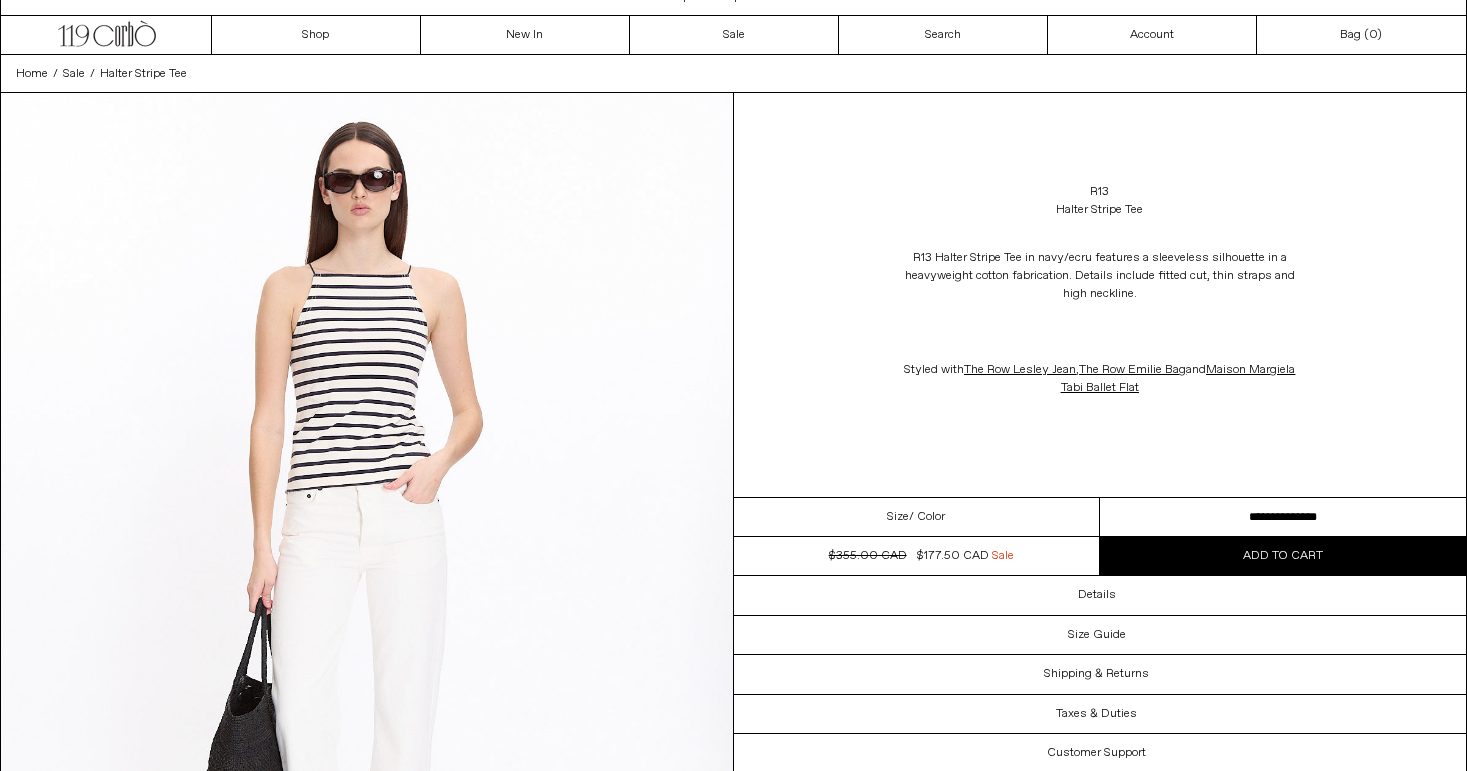 scroll, scrollTop: 28, scrollLeft: 0, axis: vertical 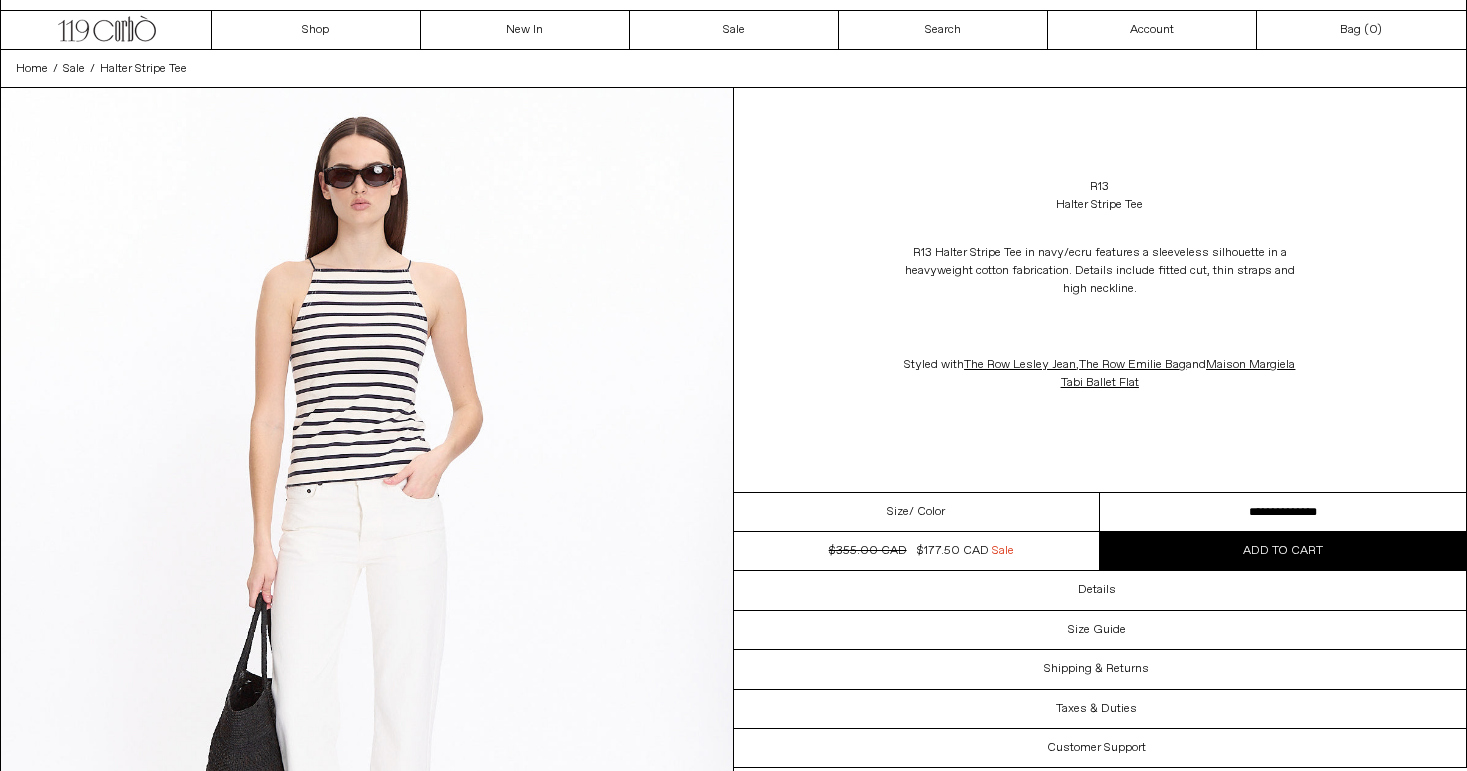 click on "**********" at bounding box center [1283, 512] 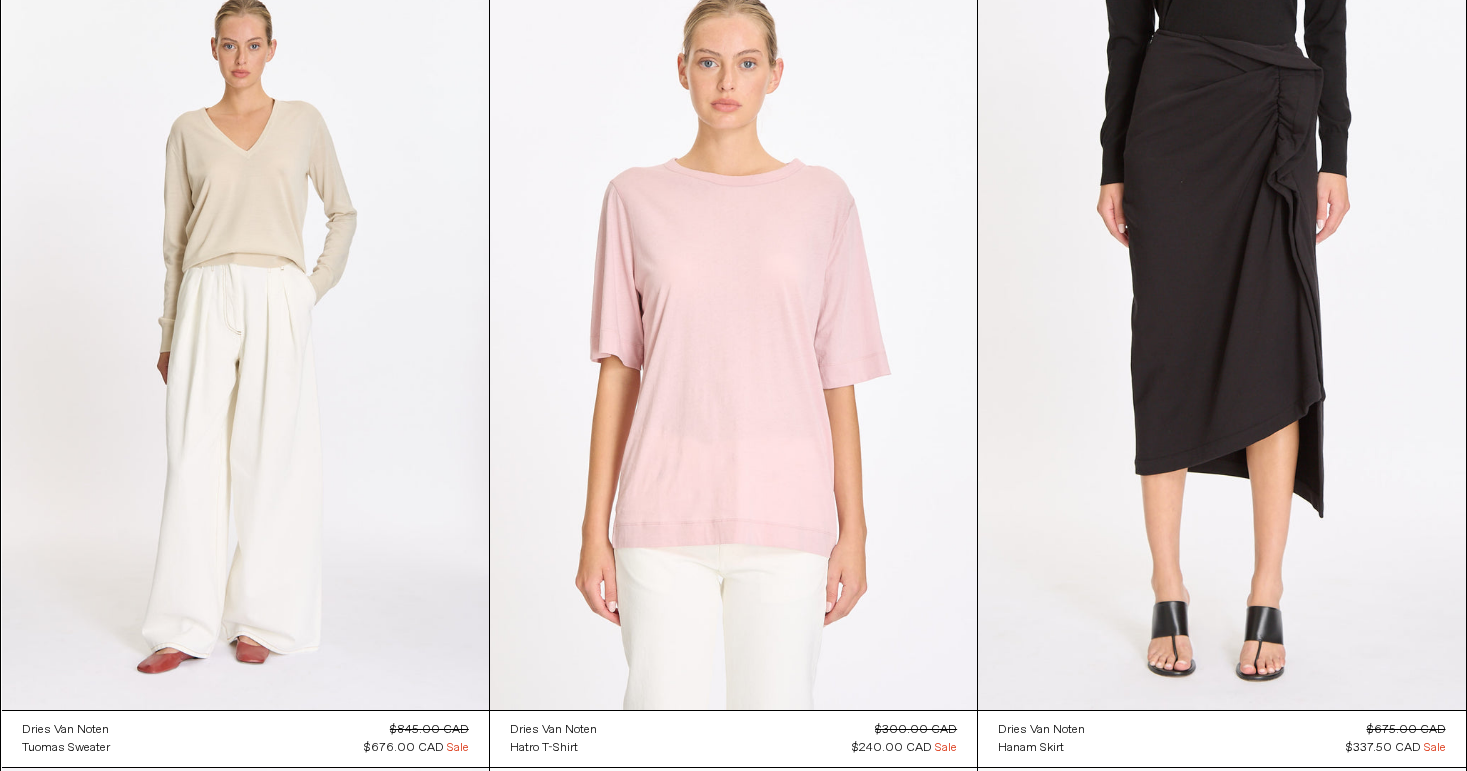 scroll, scrollTop: 13545, scrollLeft: 0, axis: vertical 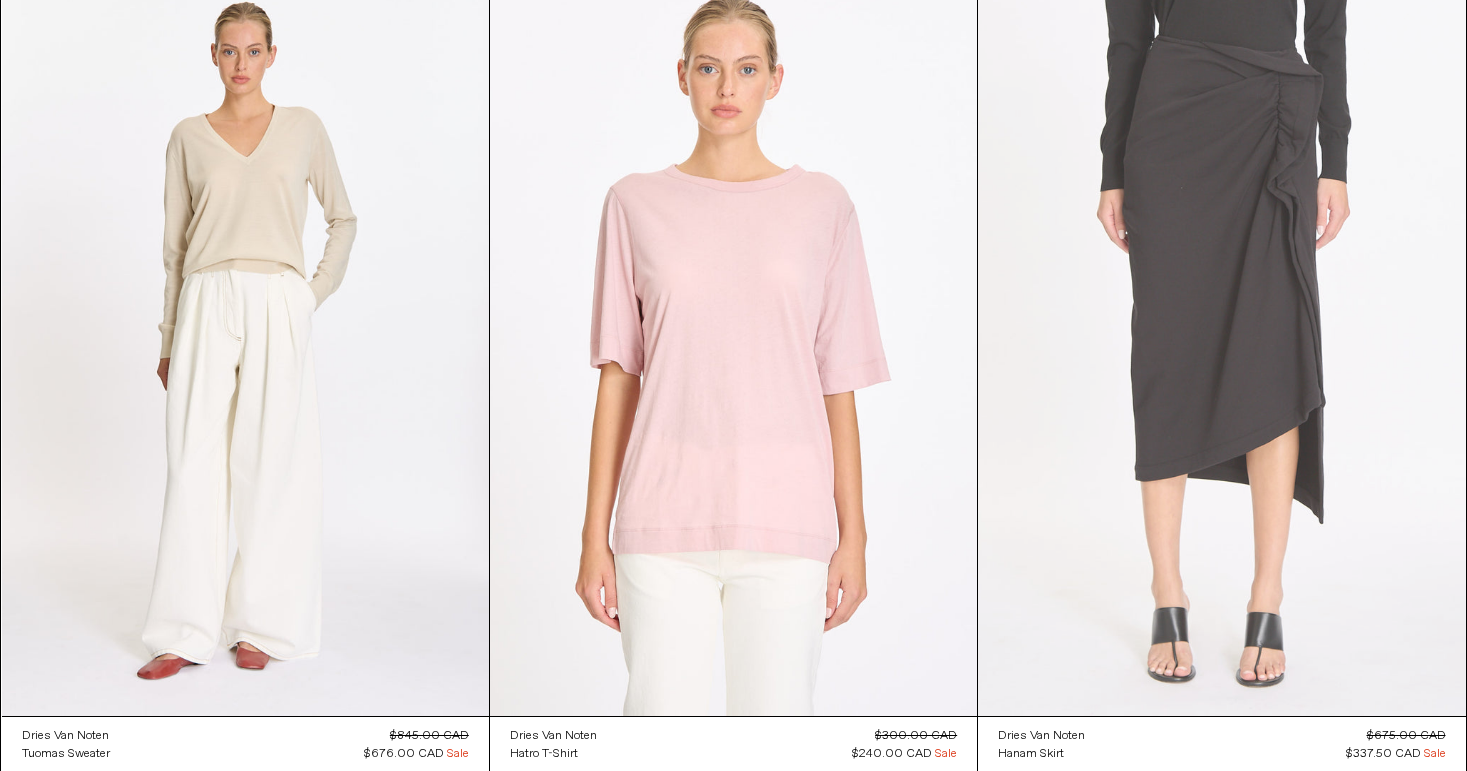 click at bounding box center [1221, 350] 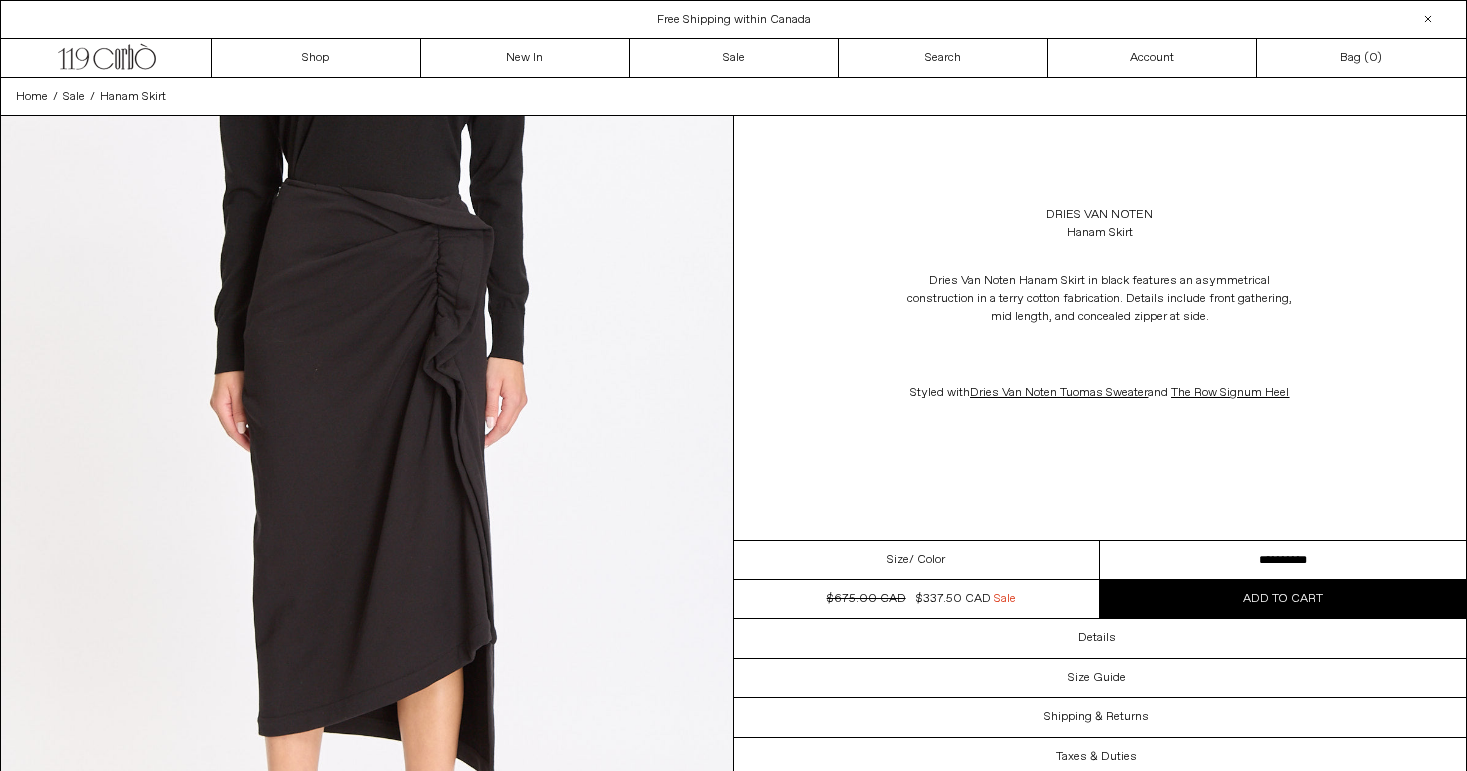 scroll, scrollTop: 0, scrollLeft: 0, axis: both 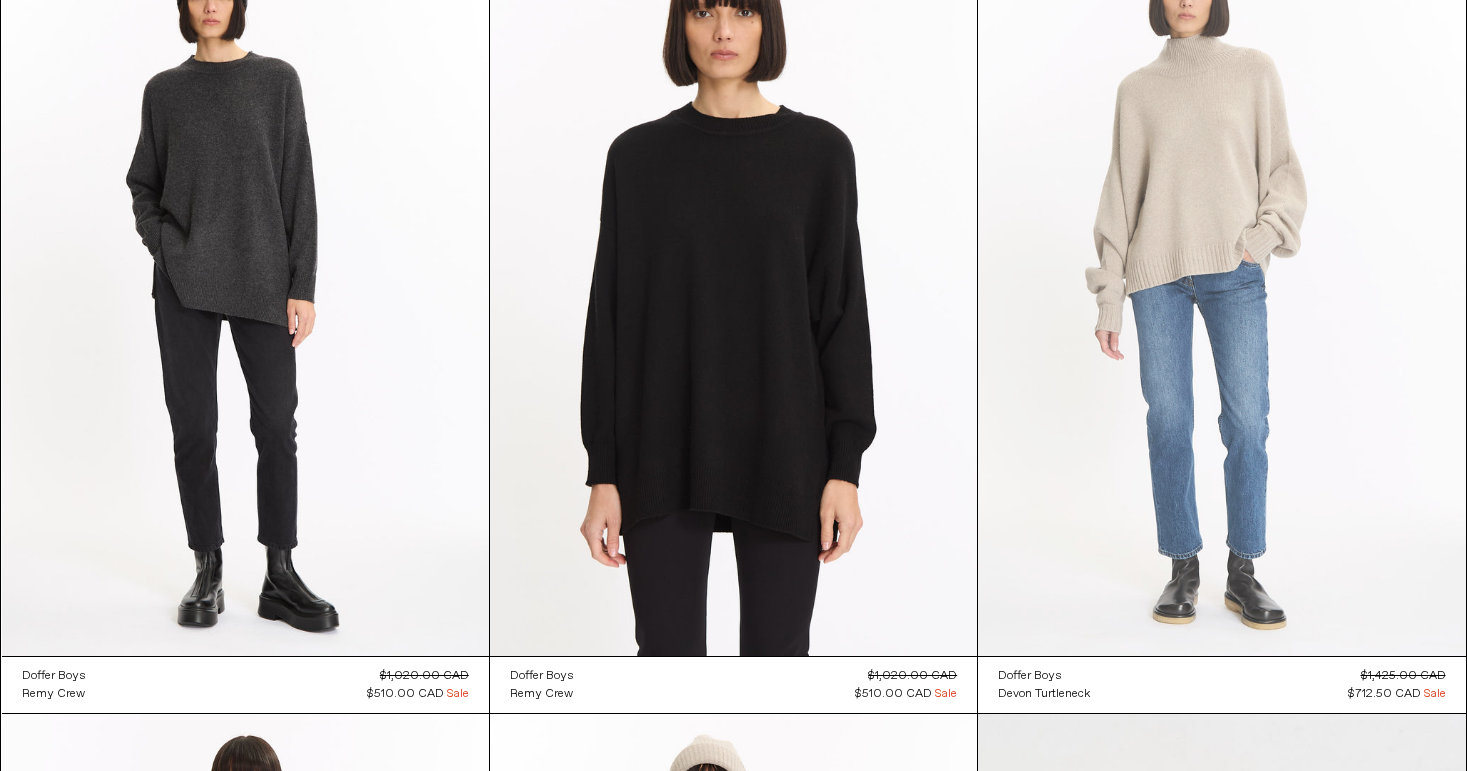click at bounding box center (1221, 290) 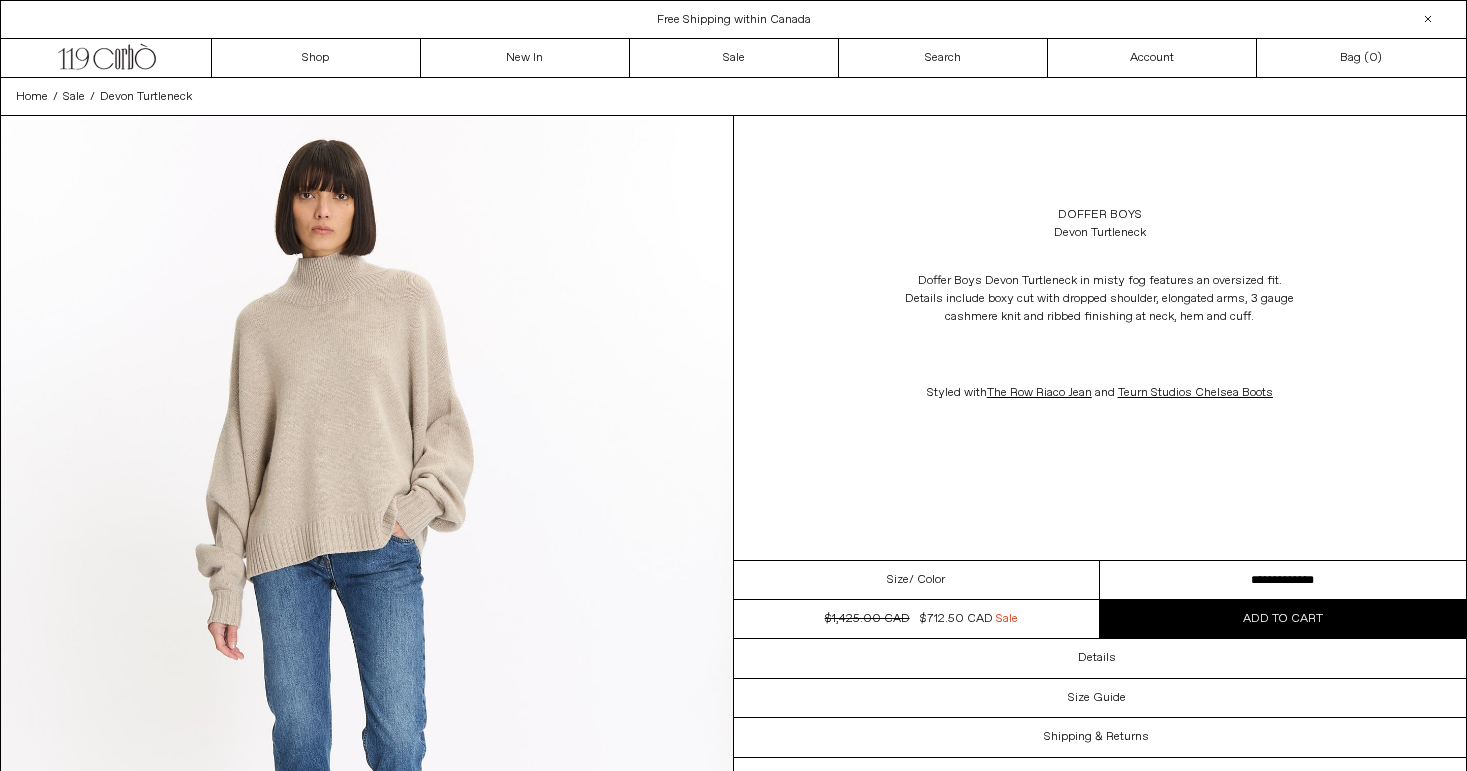 scroll, scrollTop: 0, scrollLeft: 0, axis: both 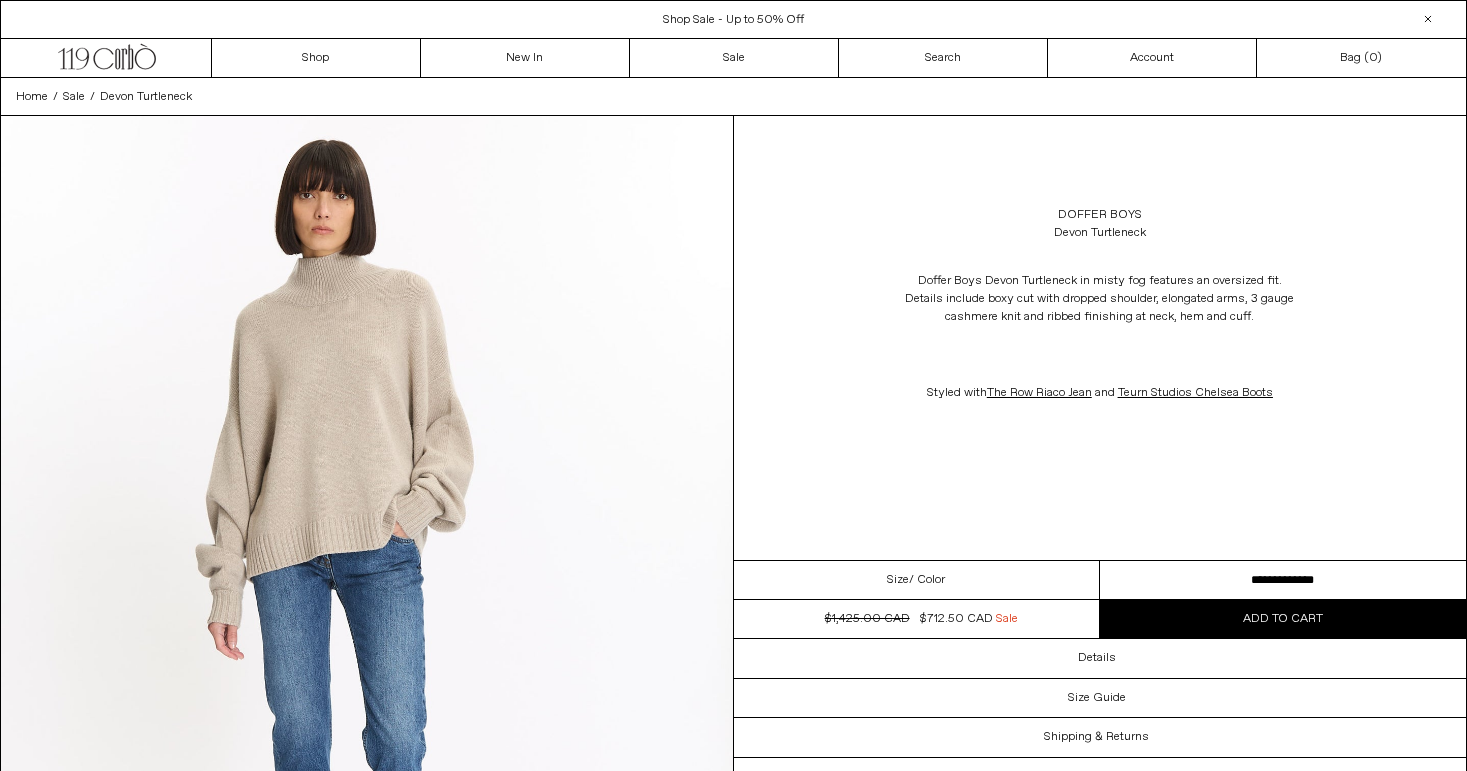 click on "**********" at bounding box center (1283, 580) 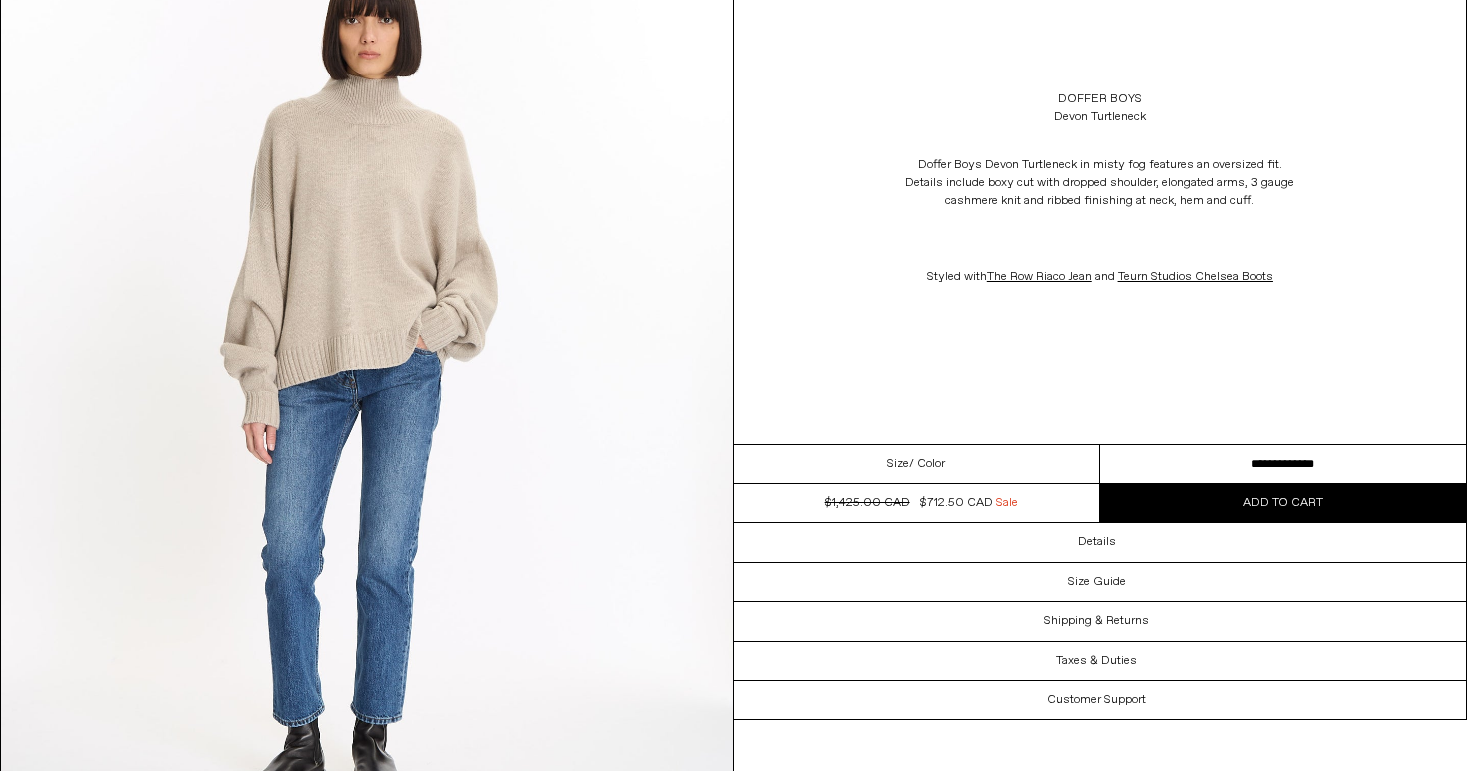 scroll, scrollTop: 3853, scrollLeft: 0, axis: vertical 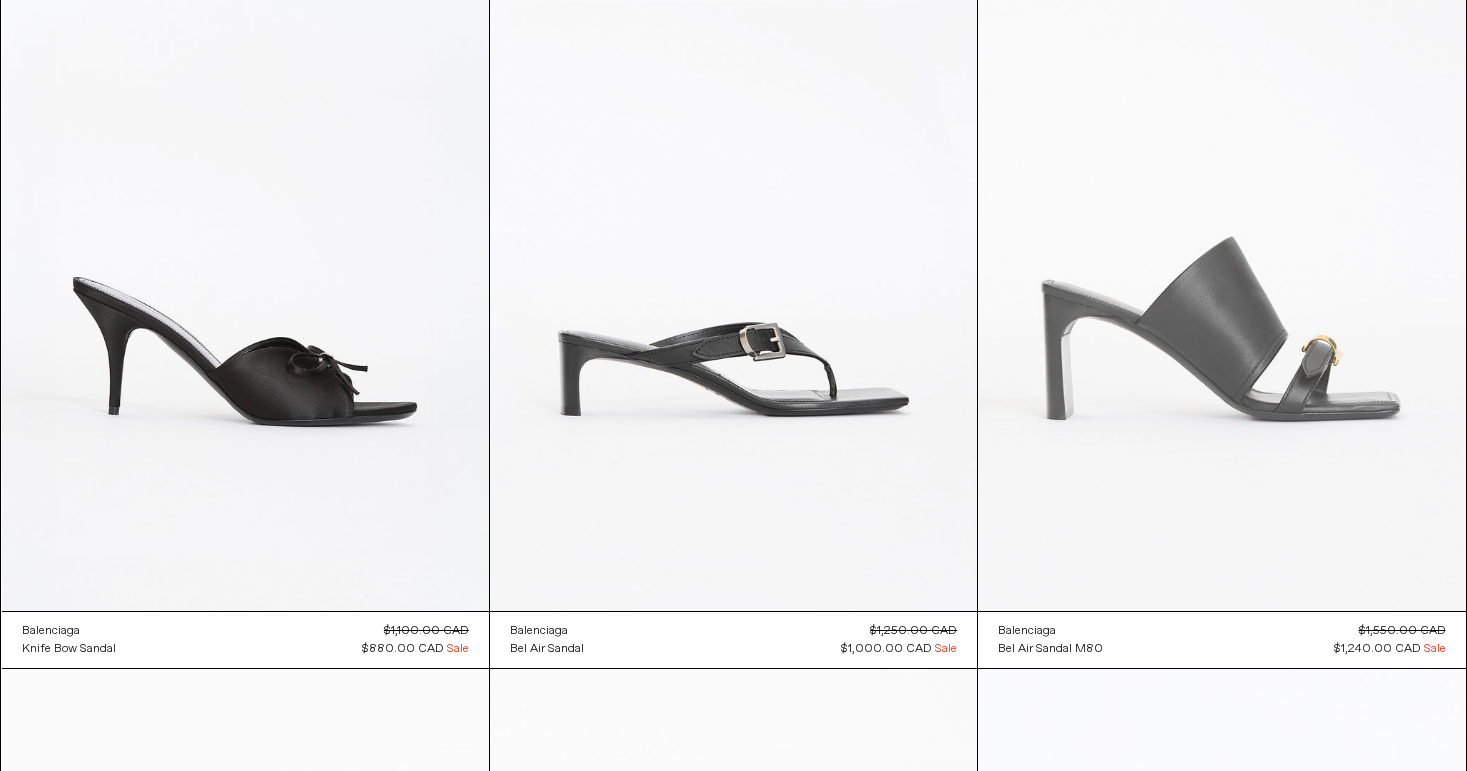 click at bounding box center [1221, 245] 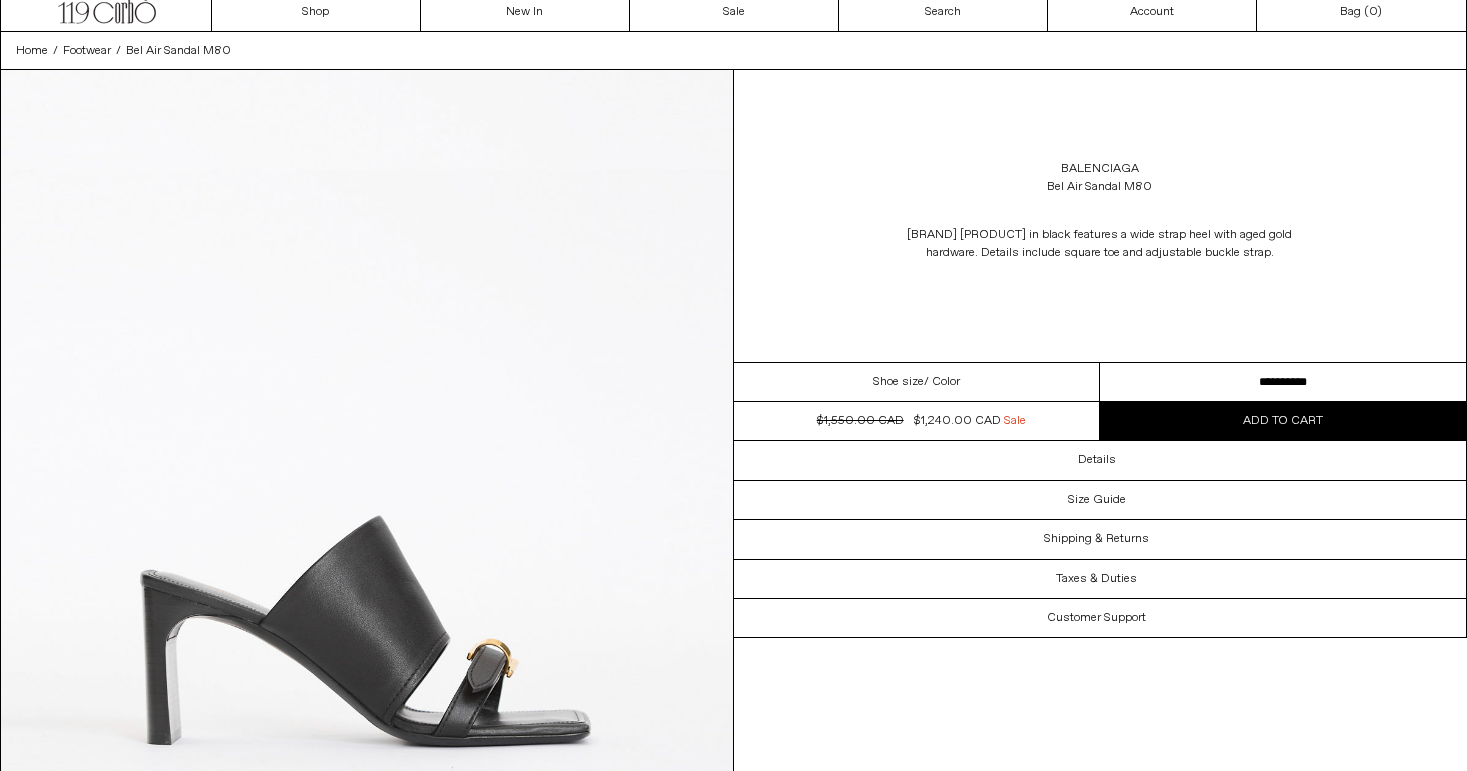scroll, scrollTop: 47, scrollLeft: 0, axis: vertical 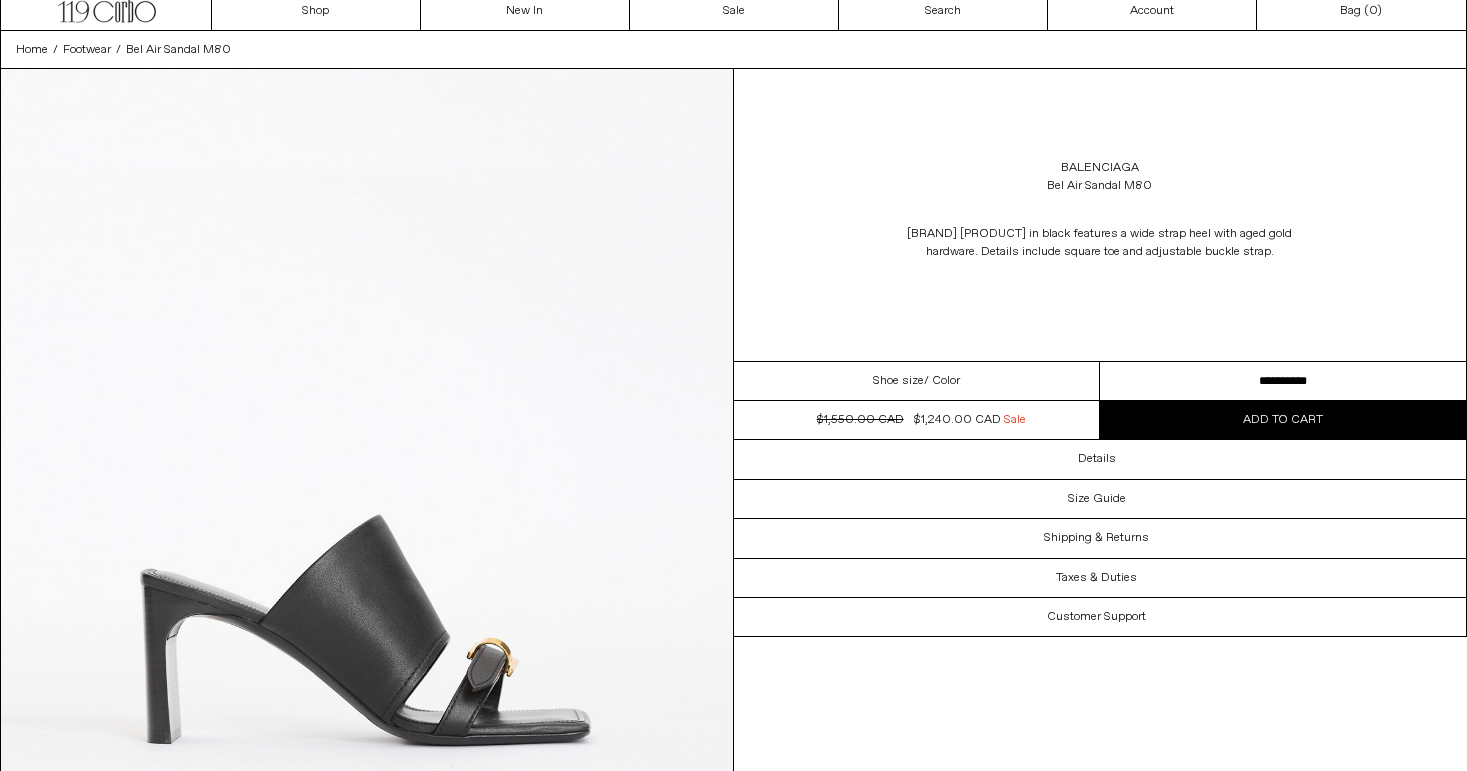 click on "**********" at bounding box center [1283, 381] 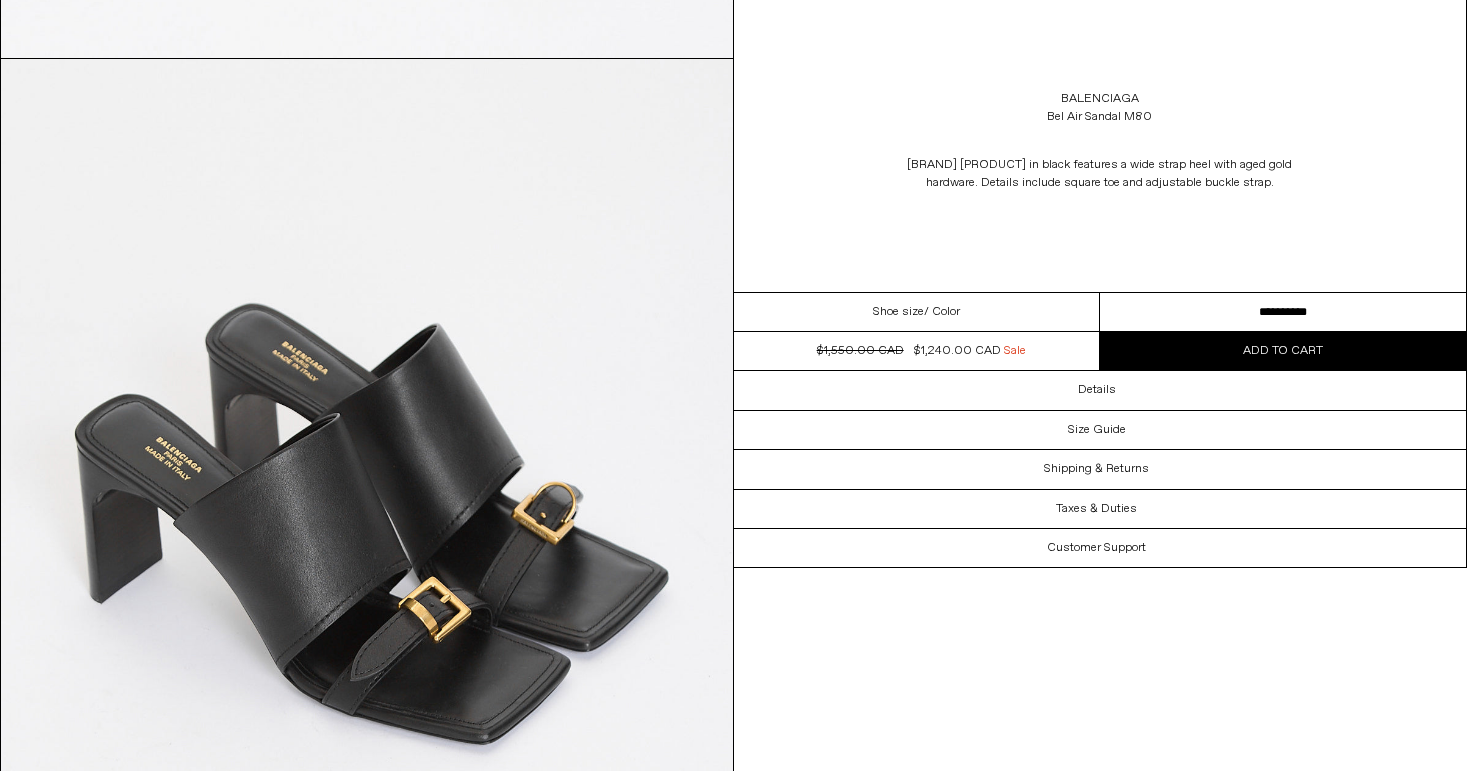 scroll, scrollTop: 981, scrollLeft: 0, axis: vertical 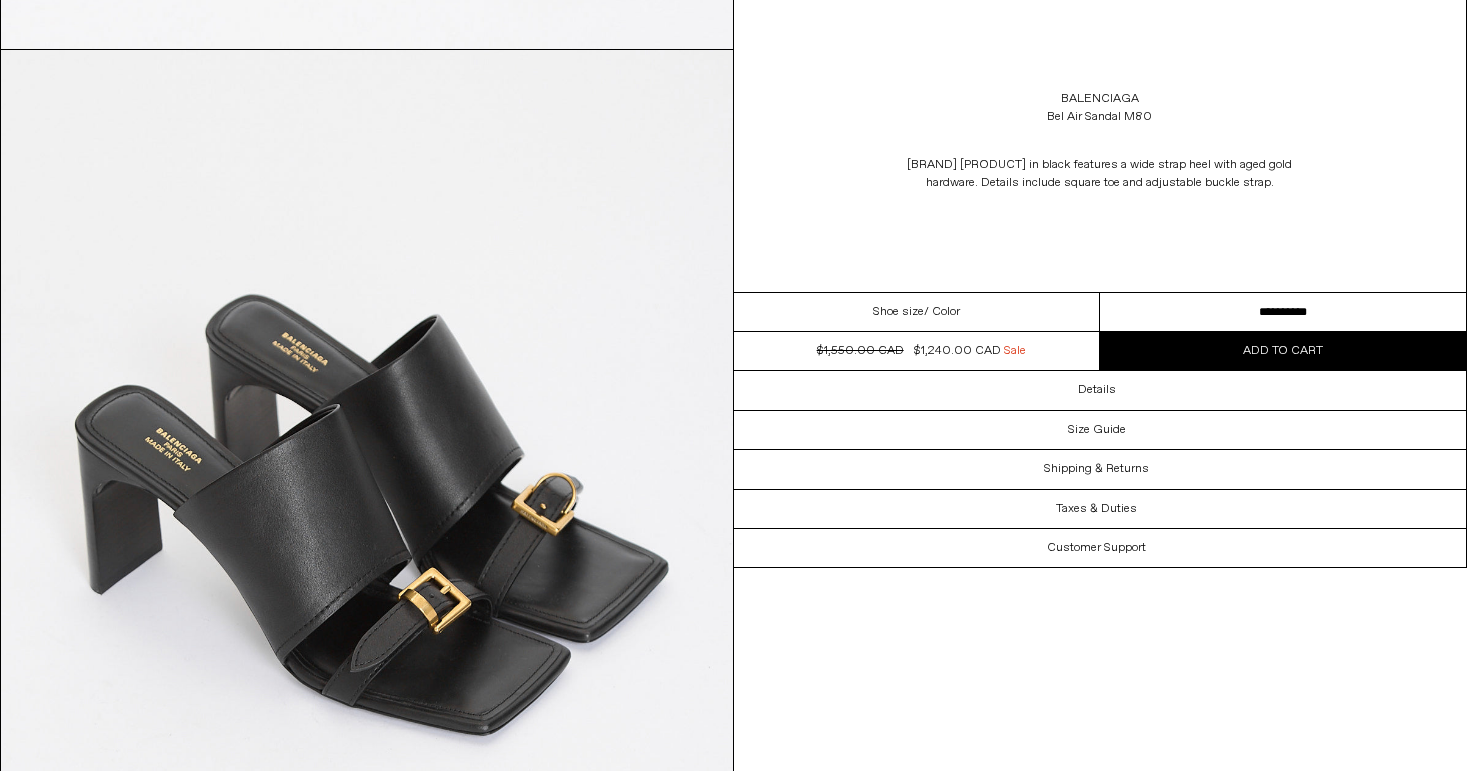 click at bounding box center [367, 507] 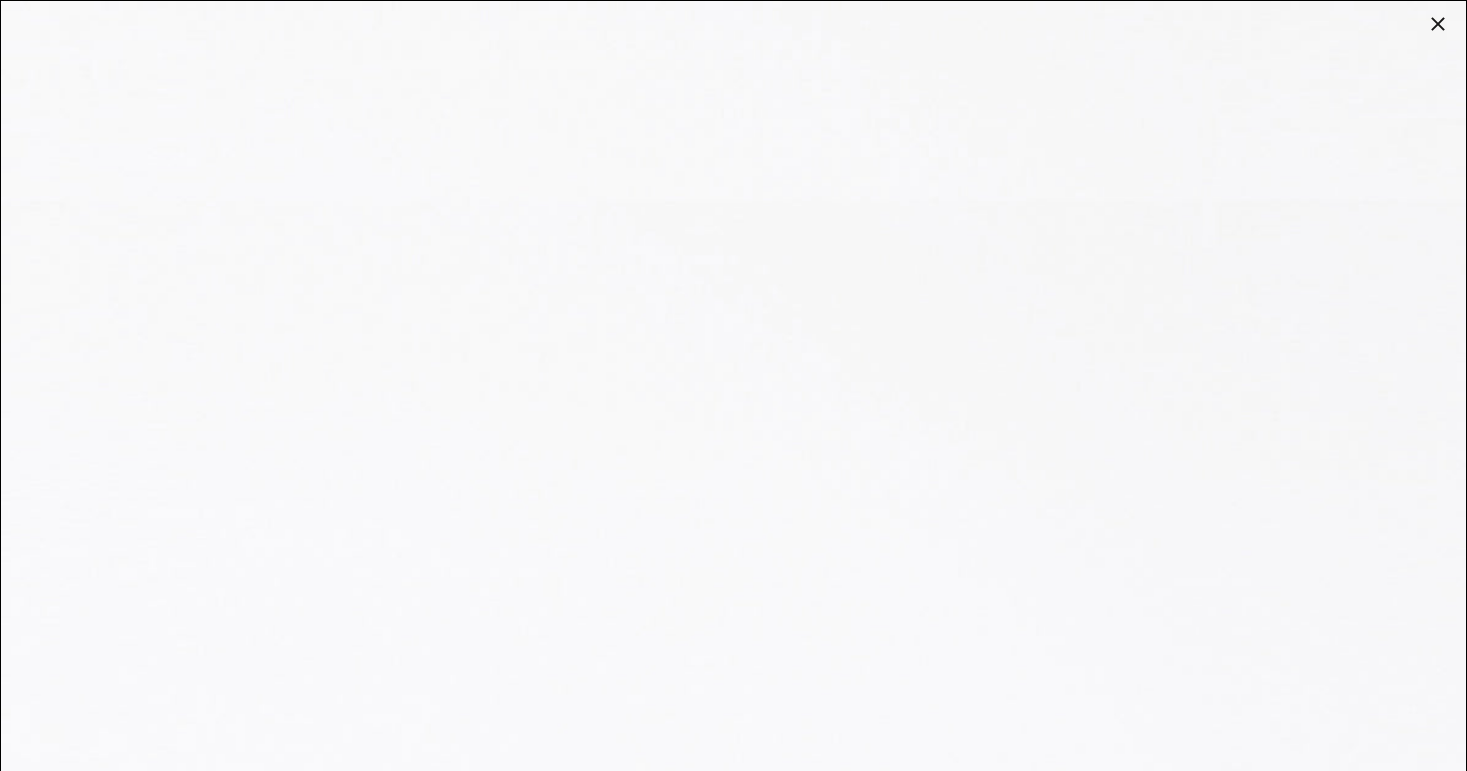 click at bounding box center (1438, 24) 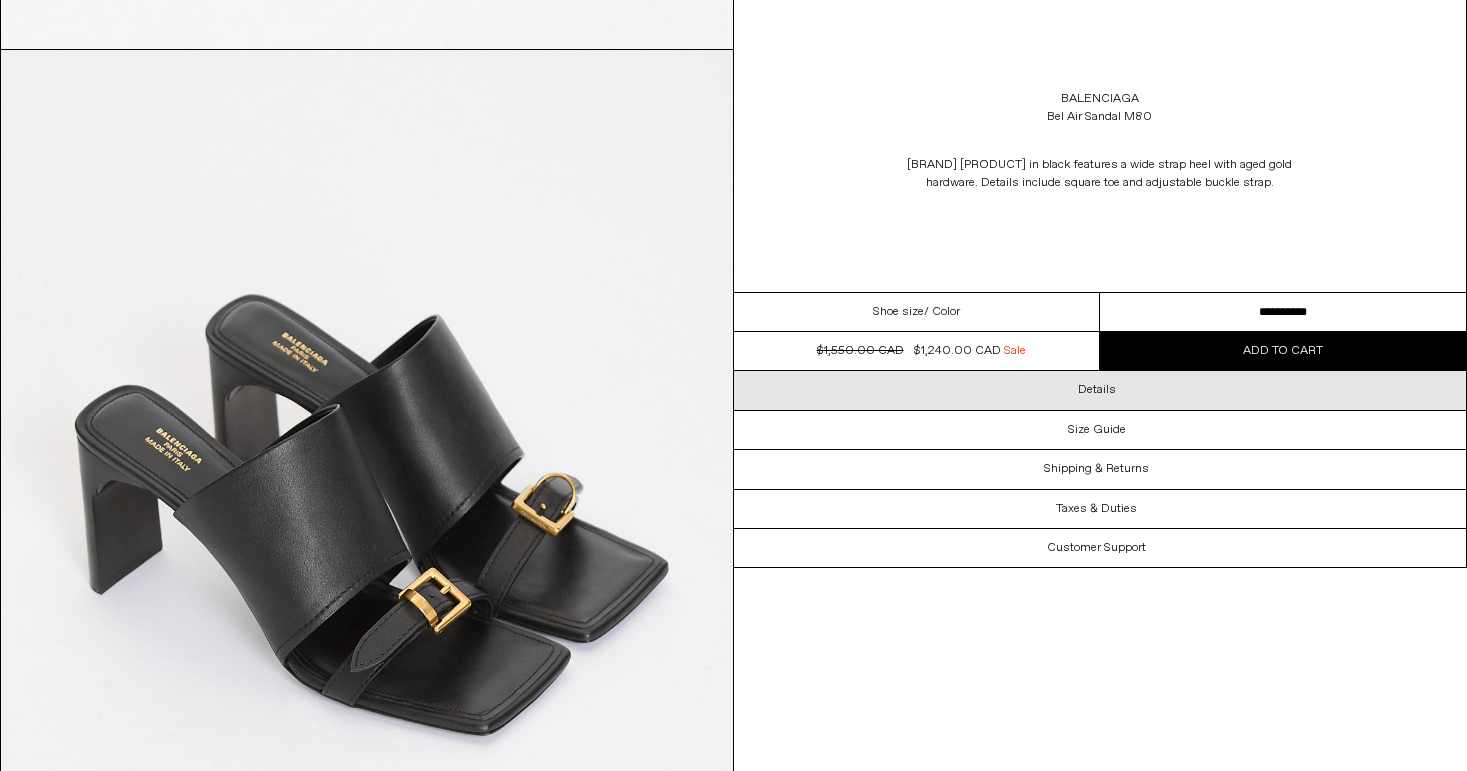 click on "Details" at bounding box center [1100, 390] 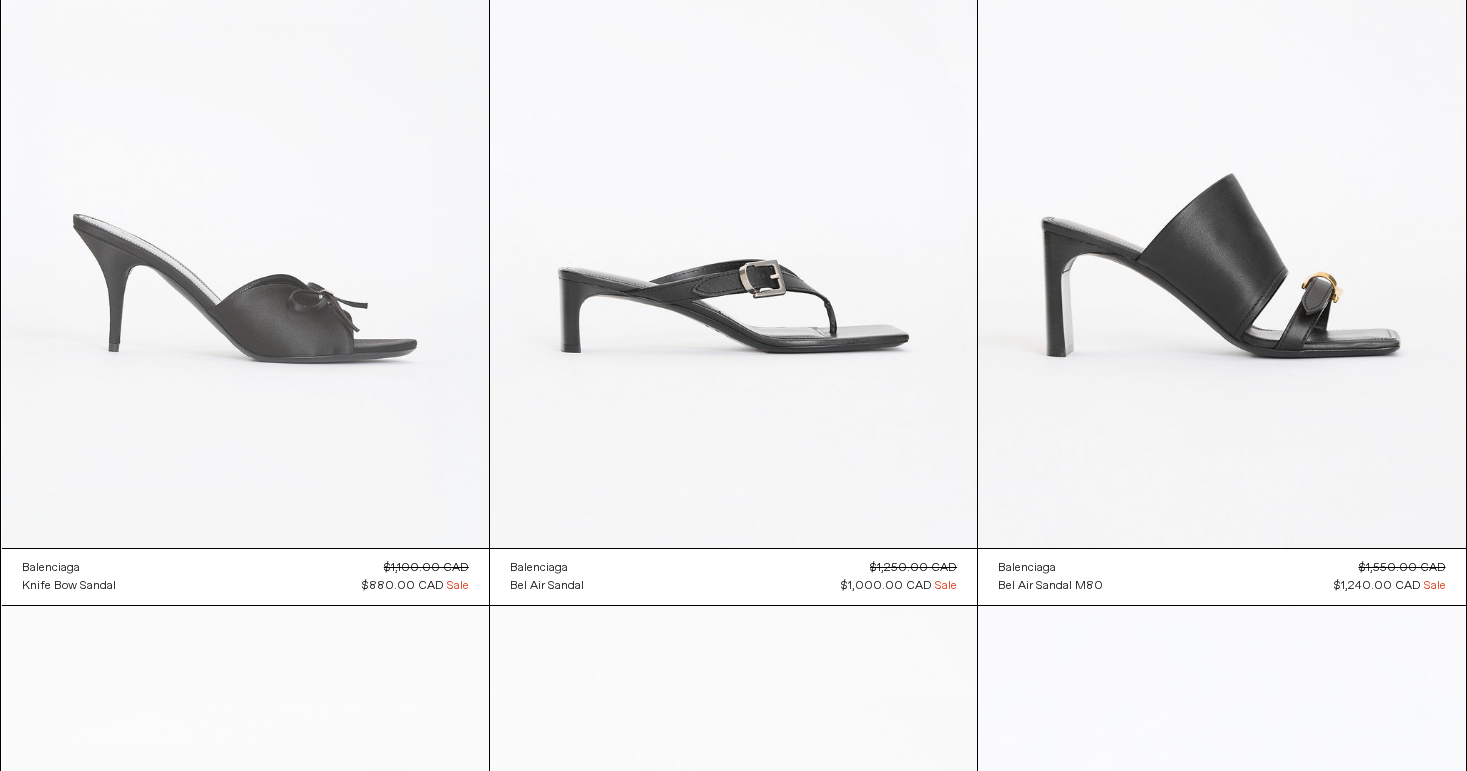 scroll, scrollTop: 2674, scrollLeft: 0, axis: vertical 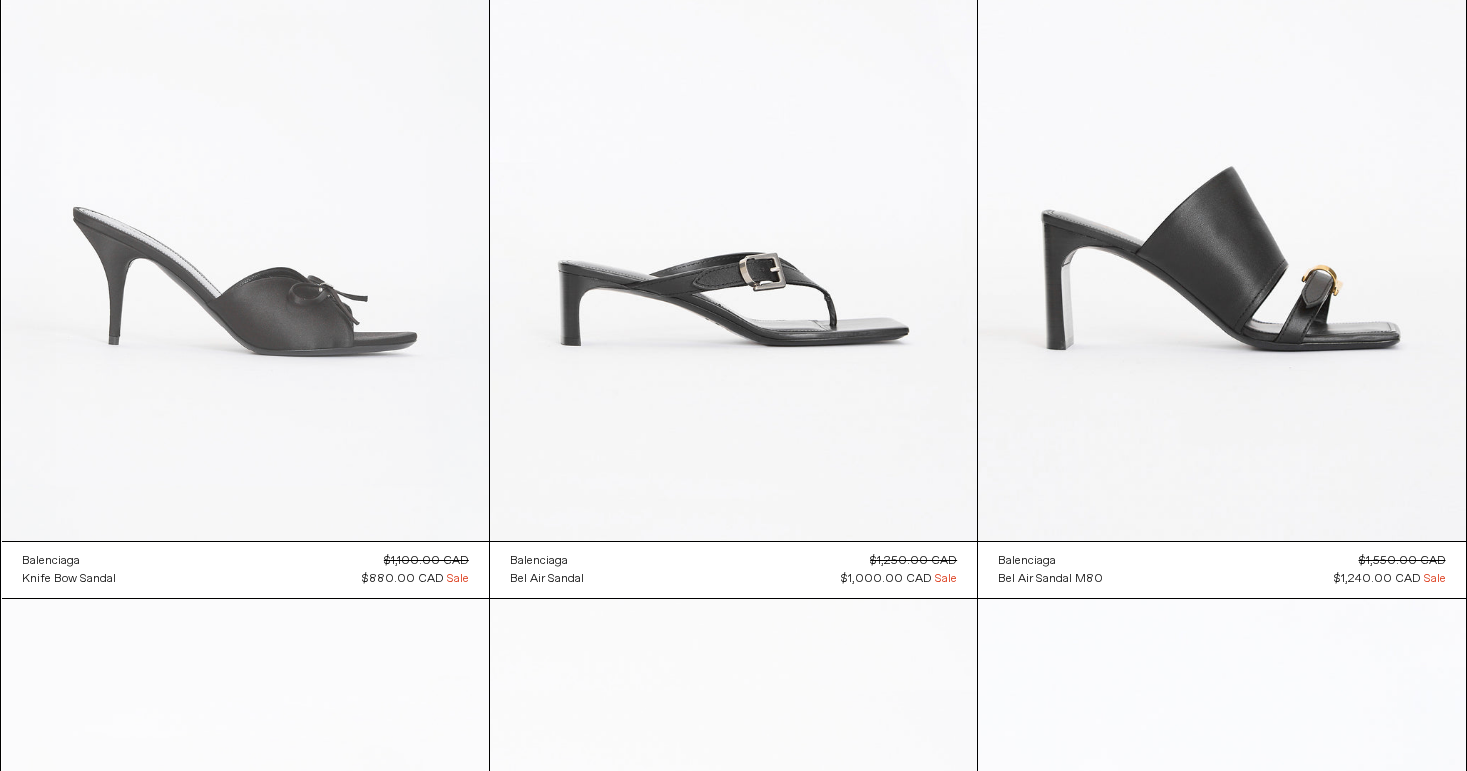 click at bounding box center [245, 175] 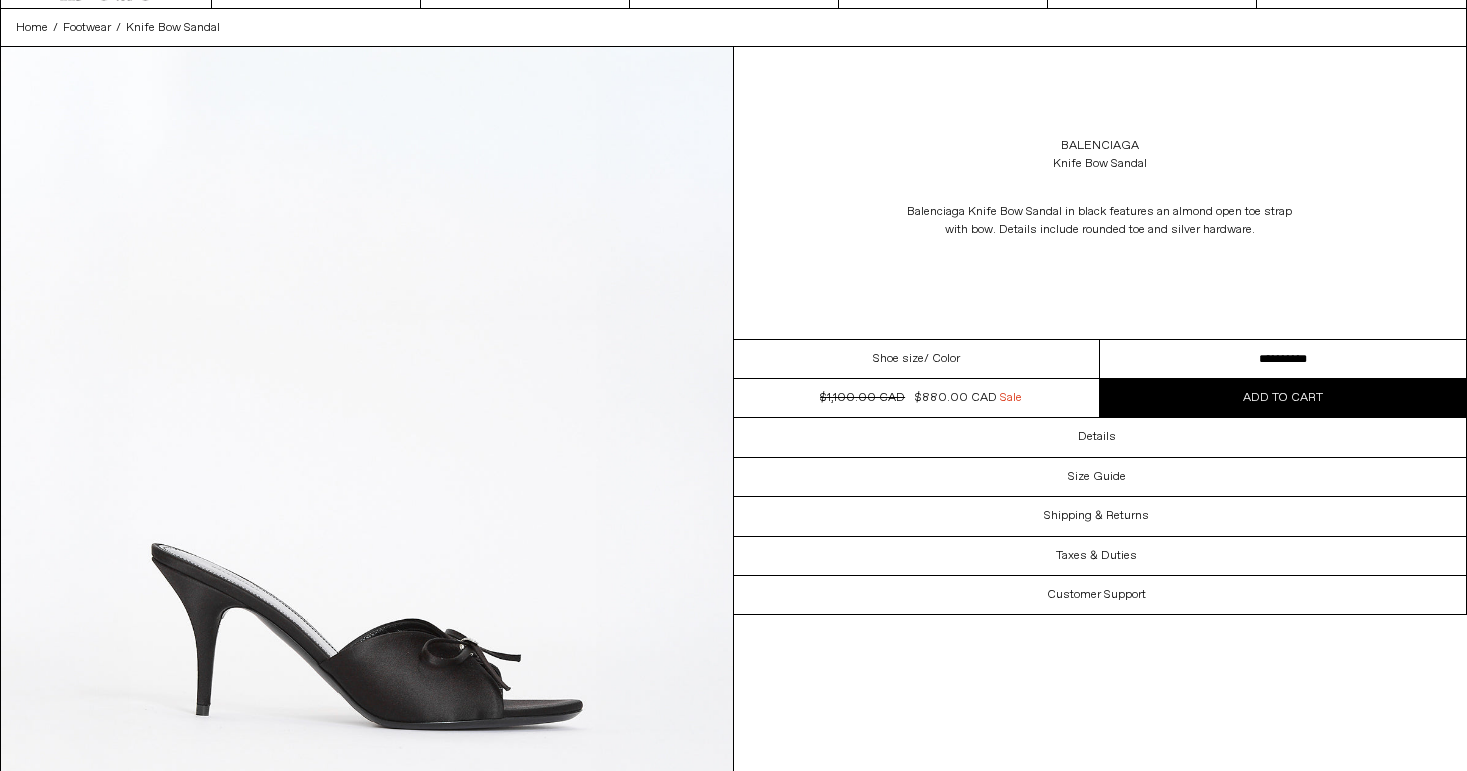 scroll, scrollTop: 98, scrollLeft: 0, axis: vertical 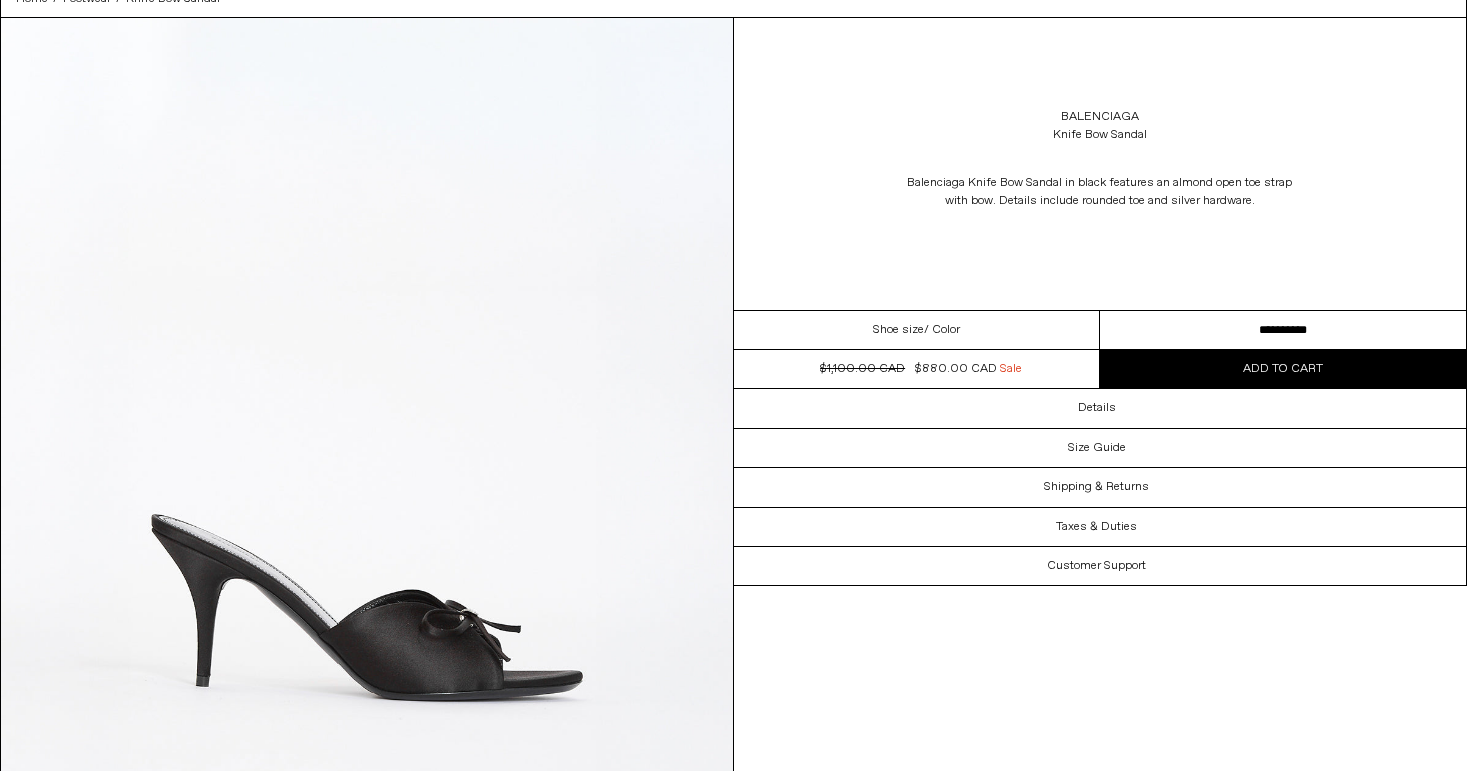 click on "**********" at bounding box center (1283, 330) 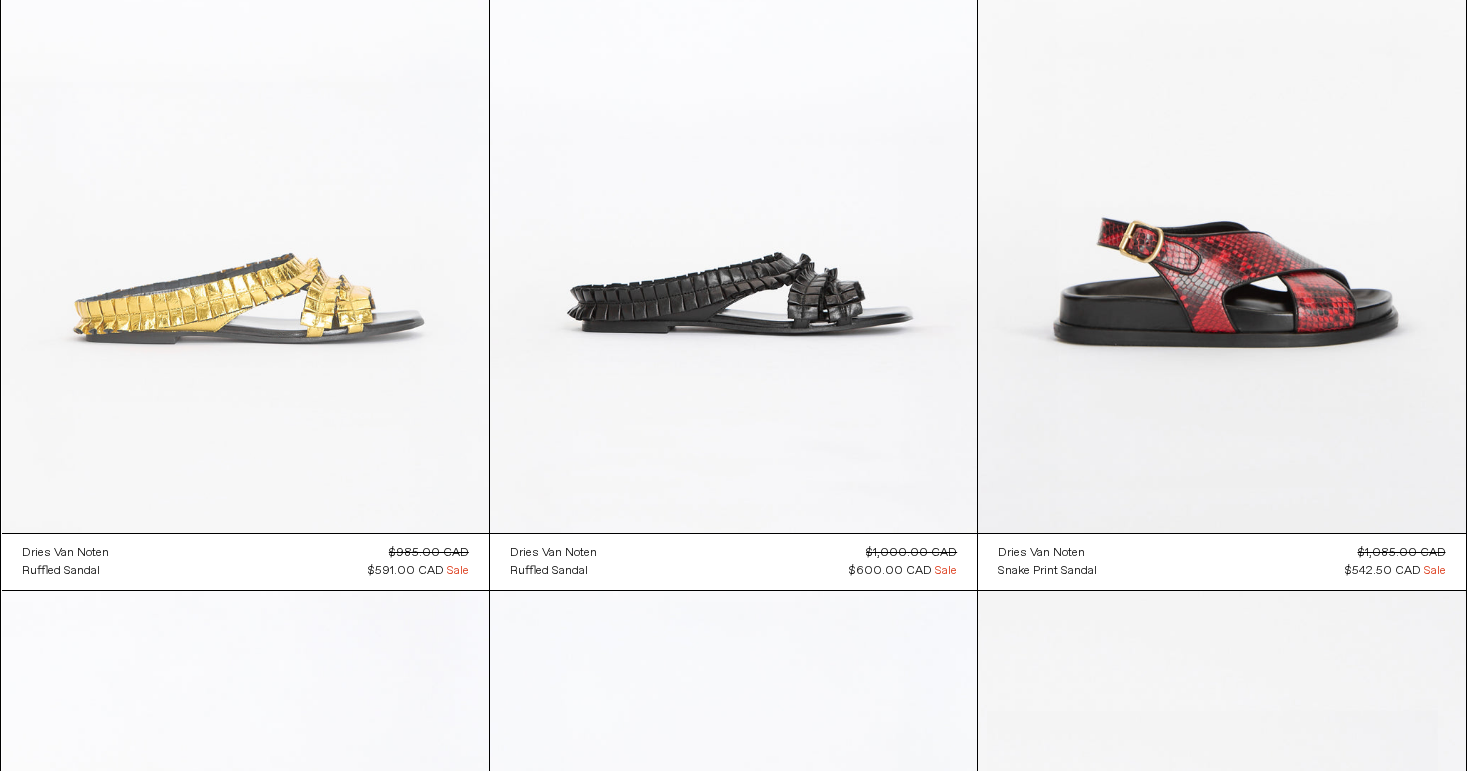 scroll, scrollTop: 4263, scrollLeft: 0, axis: vertical 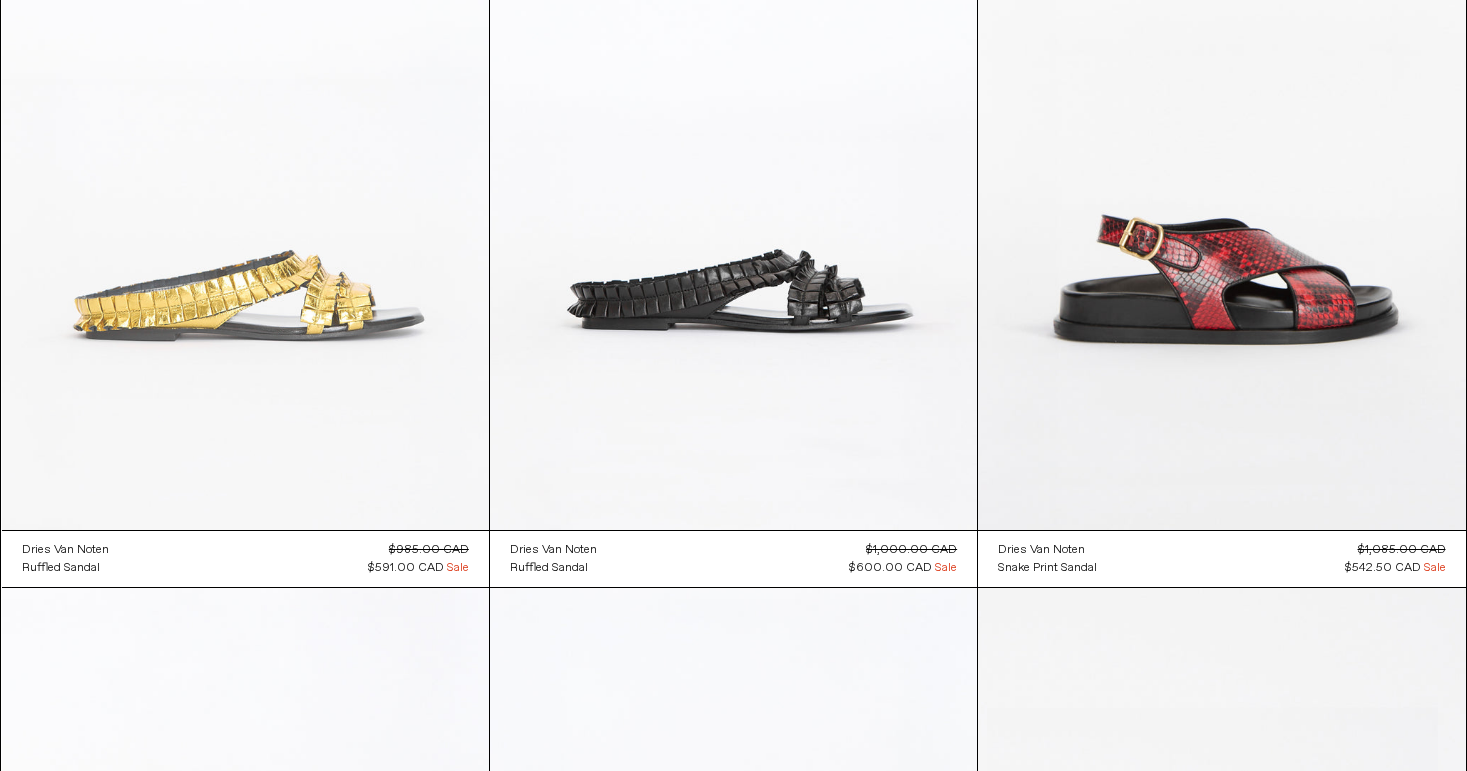 click at bounding box center (245, 164) 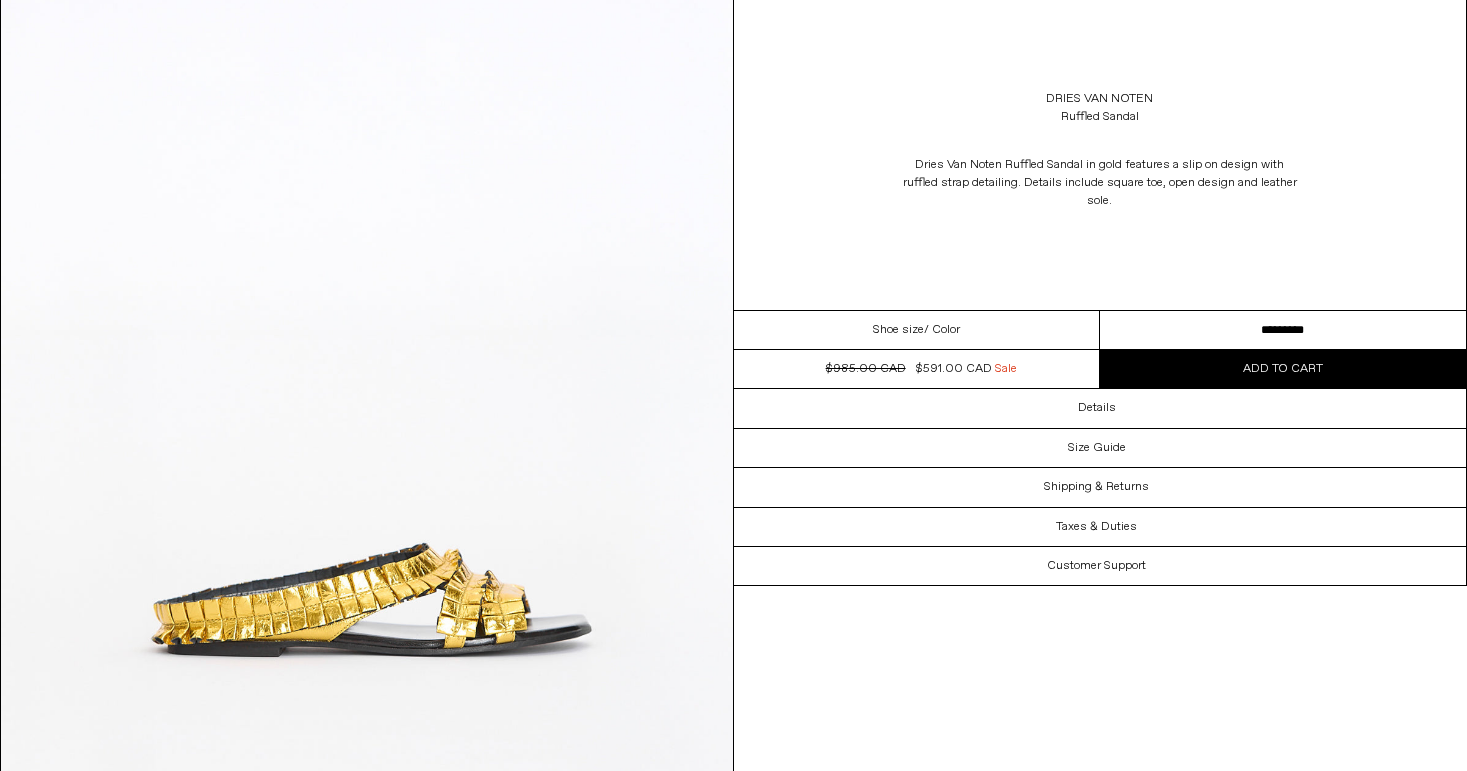 scroll, scrollTop: 138, scrollLeft: 0, axis: vertical 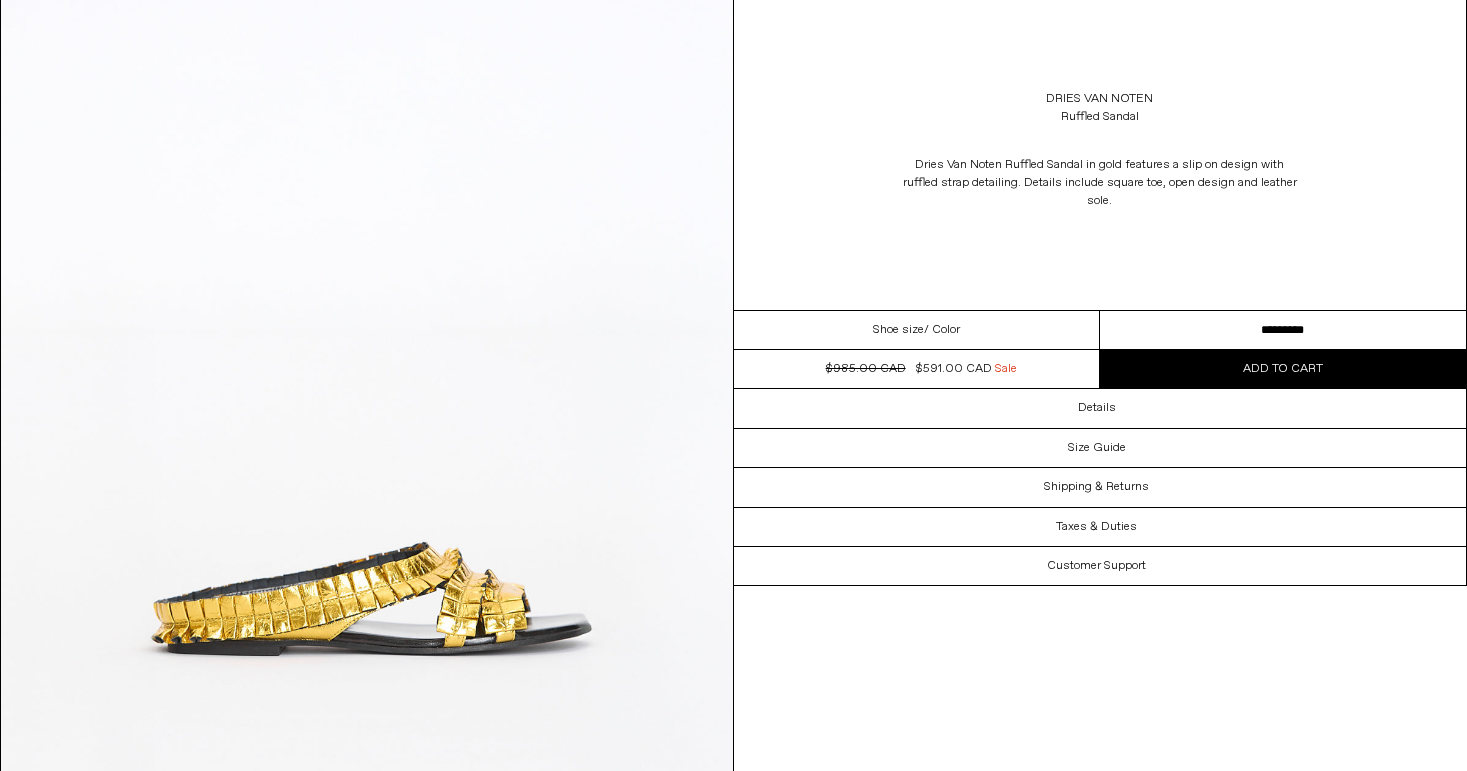 click on "**********" at bounding box center [1283, 330] 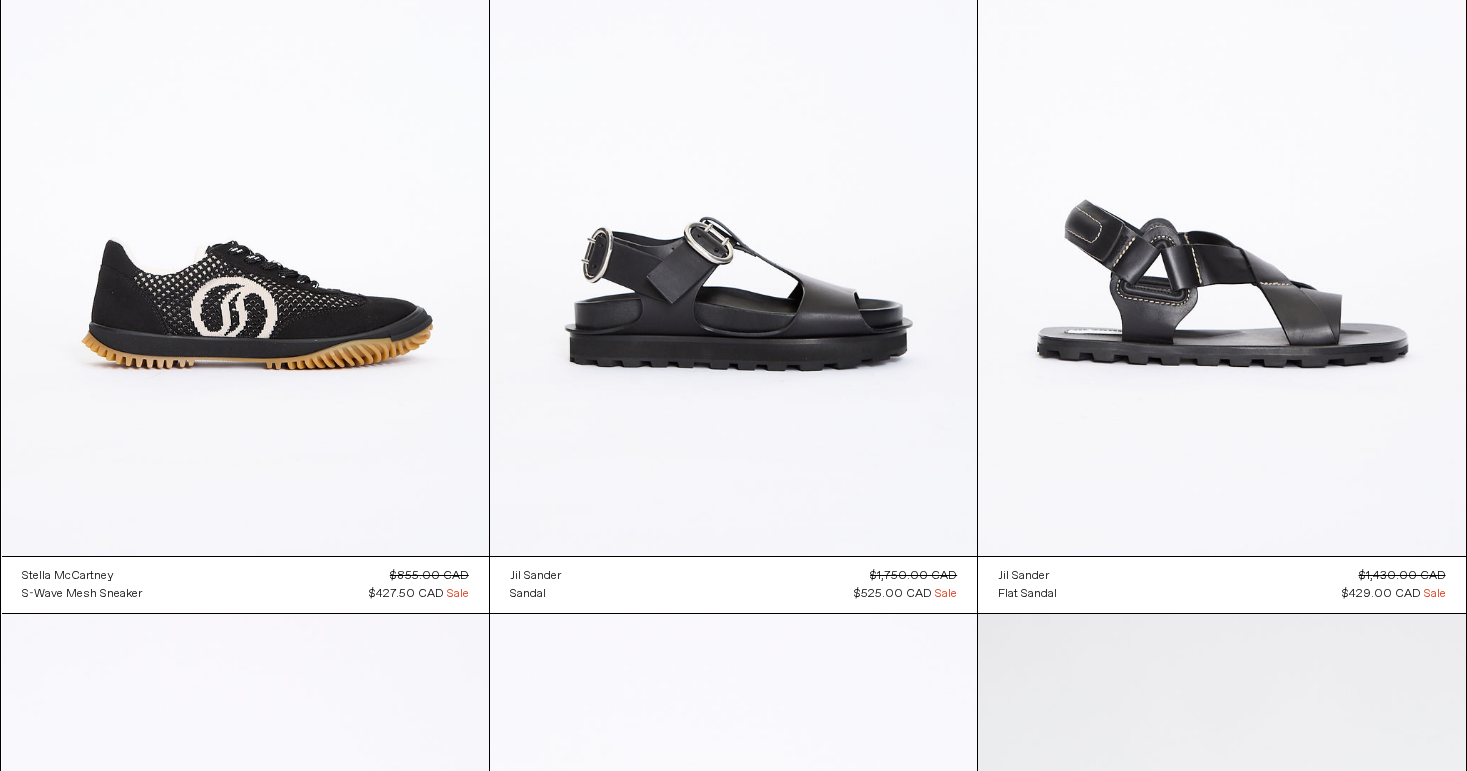 scroll, scrollTop: 11321, scrollLeft: 0, axis: vertical 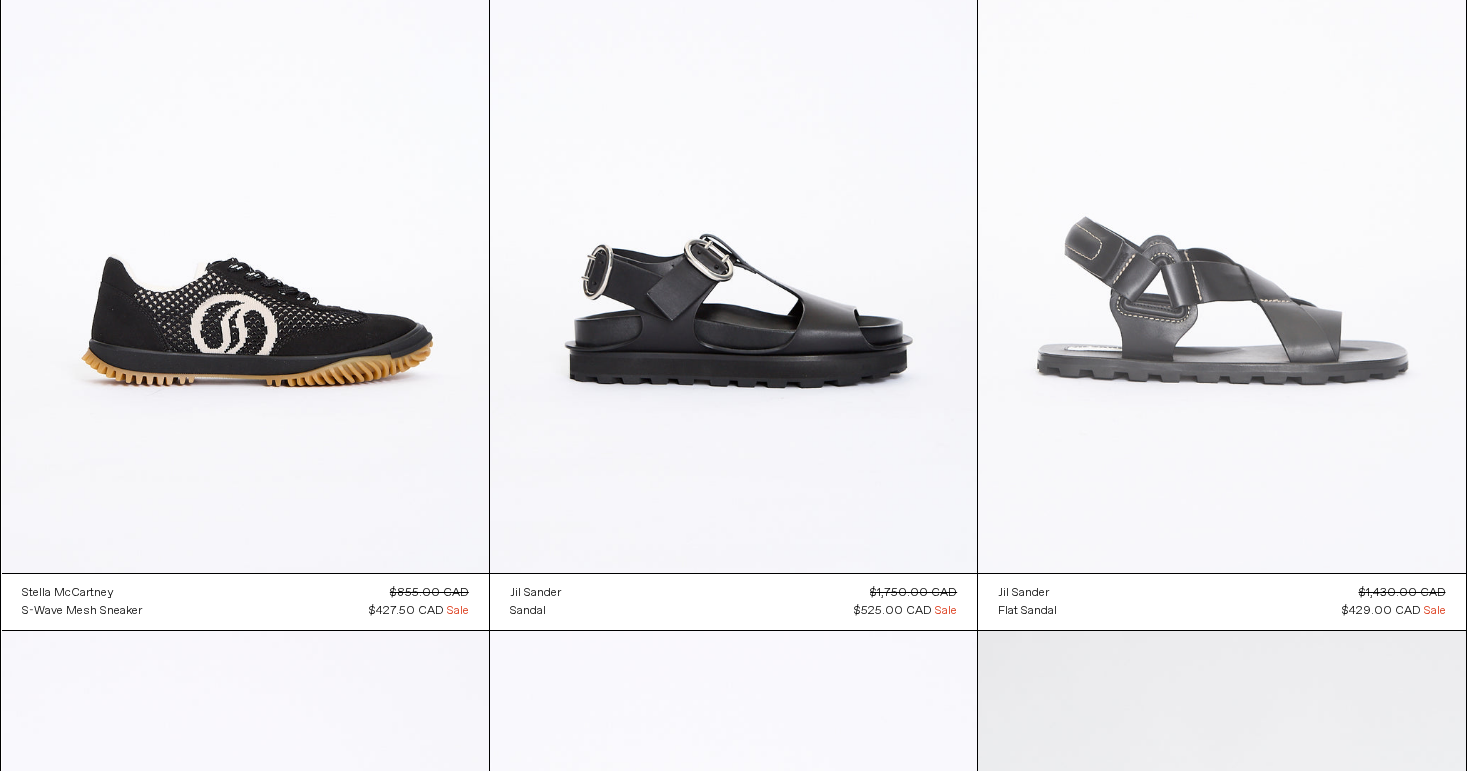 click at bounding box center (1221, 207) 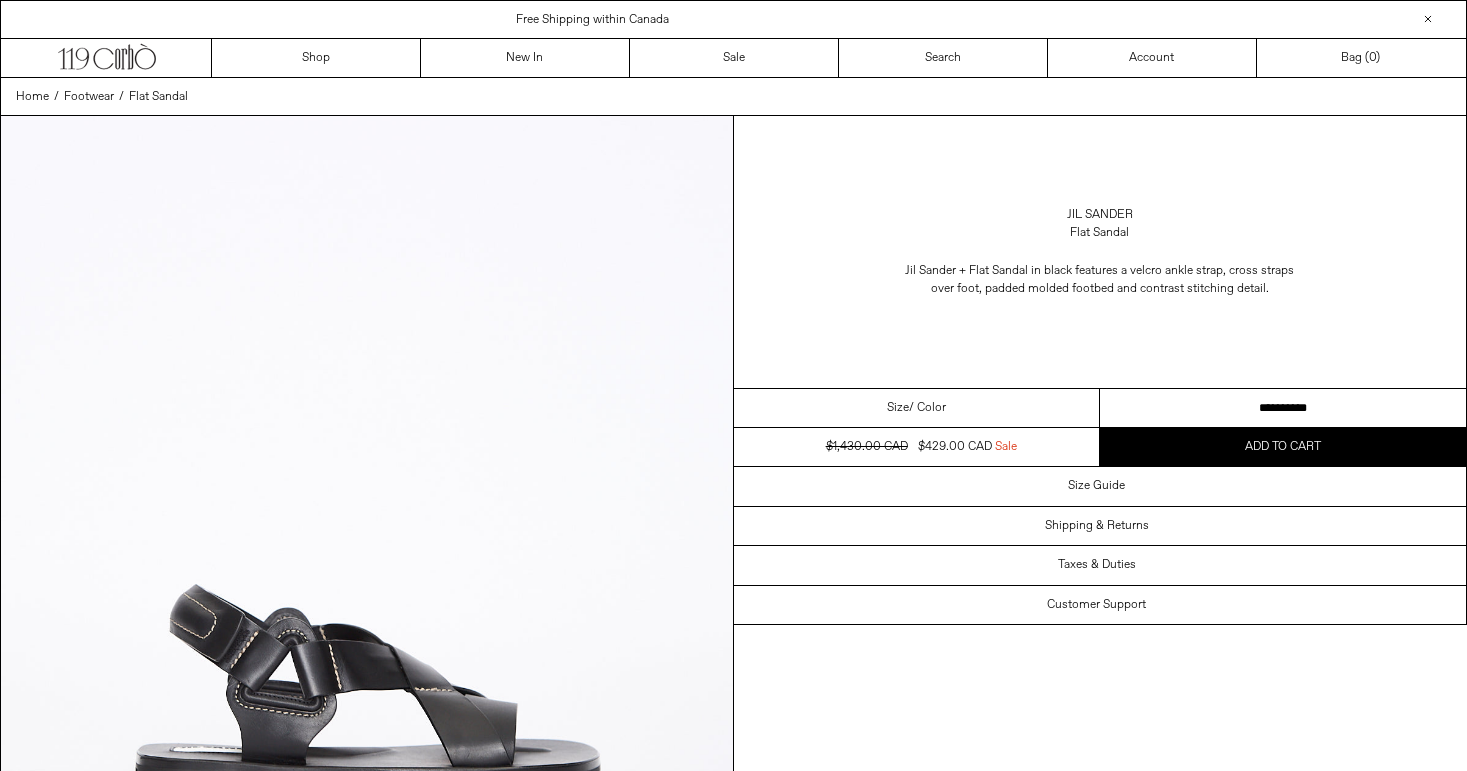 scroll, scrollTop: 0, scrollLeft: 0, axis: both 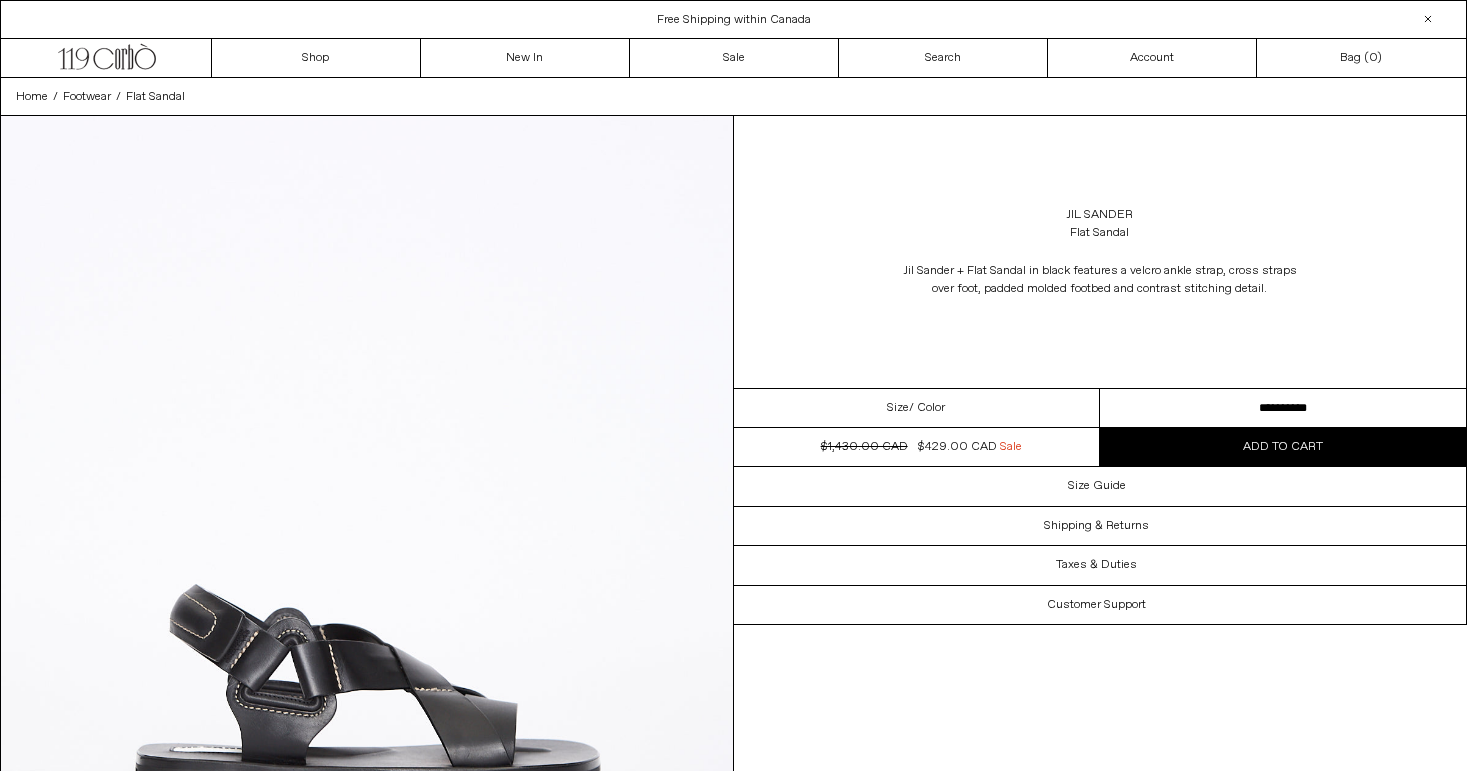 click on "**********" at bounding box center (1283, 408) 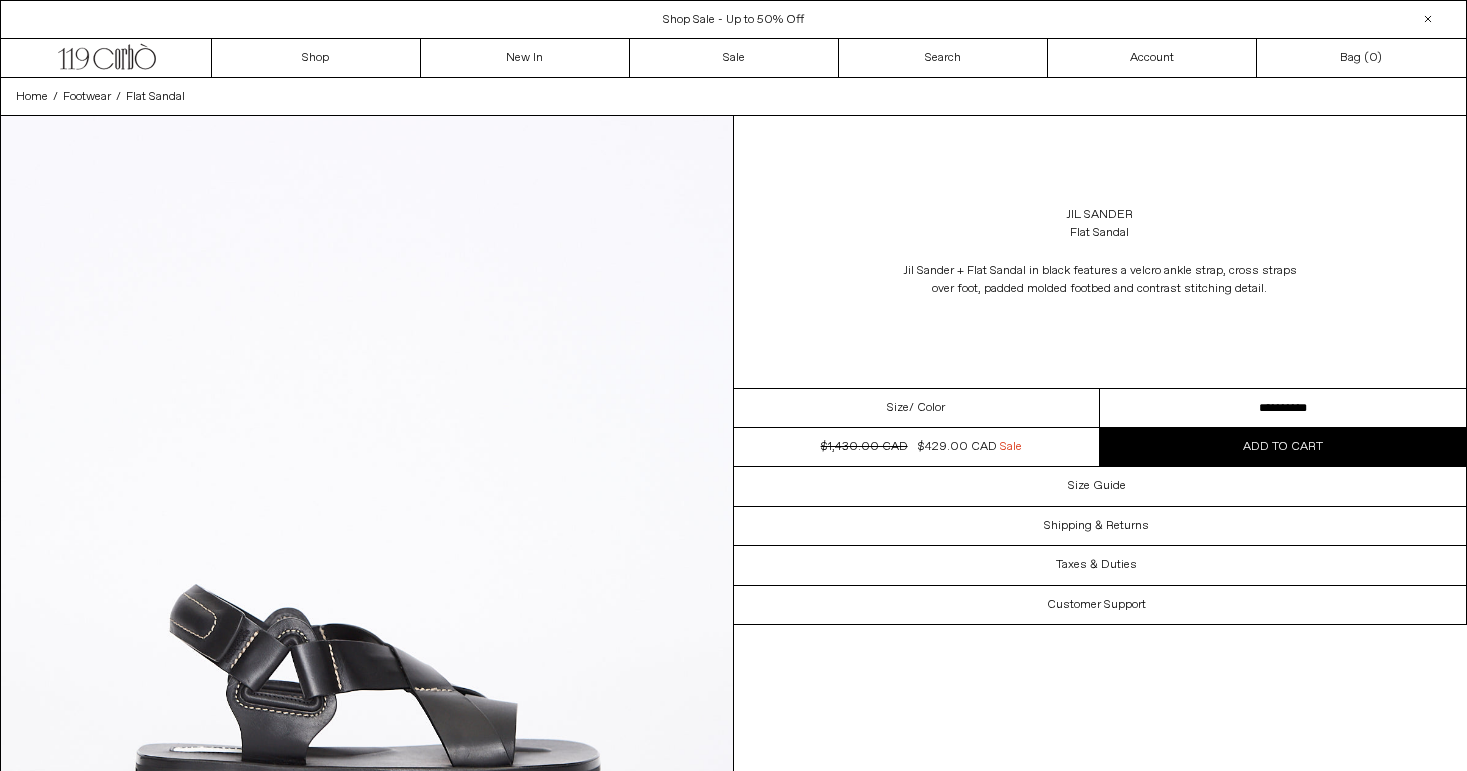 select on "**********" 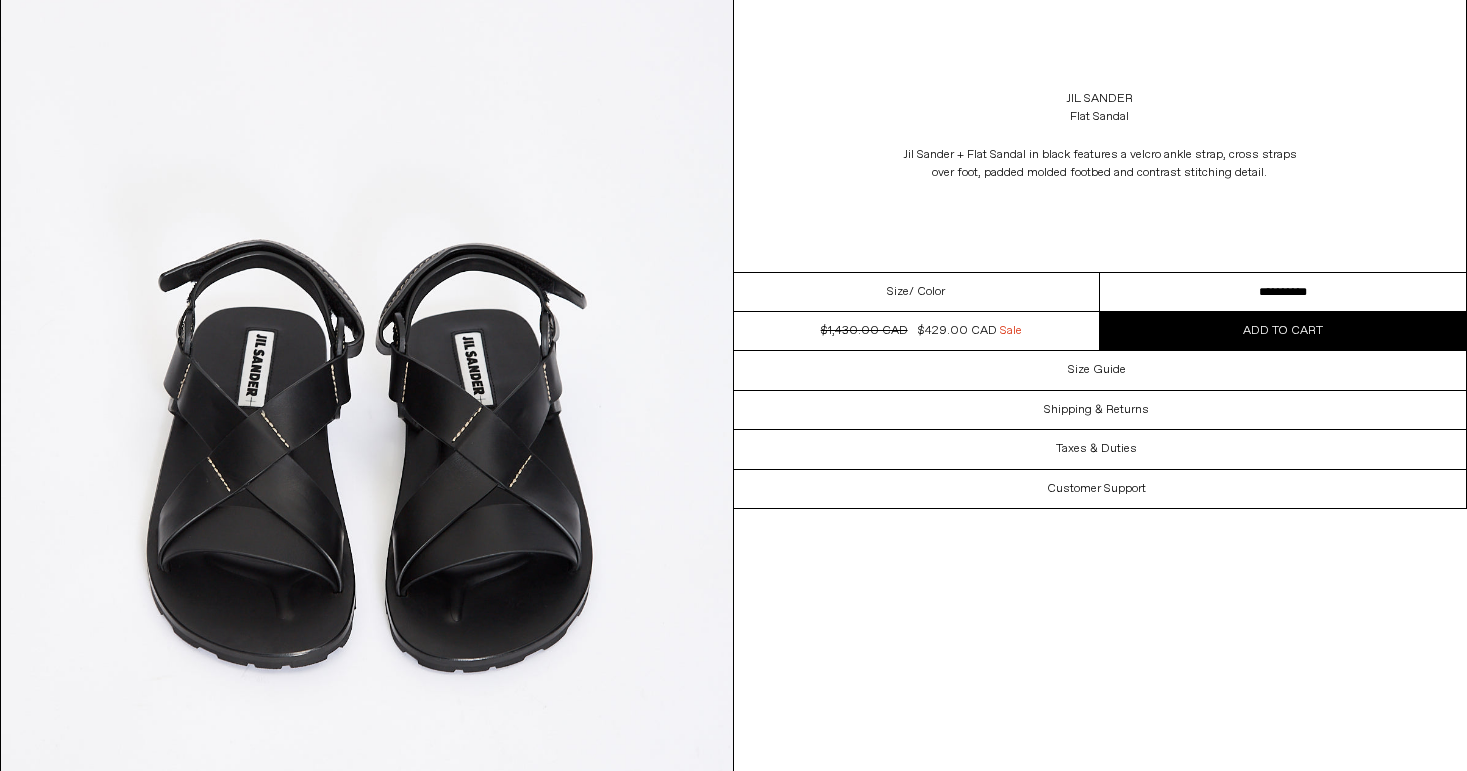 scroll, scrollTop: 1044, scrollLeft: 0, axis: vertical 